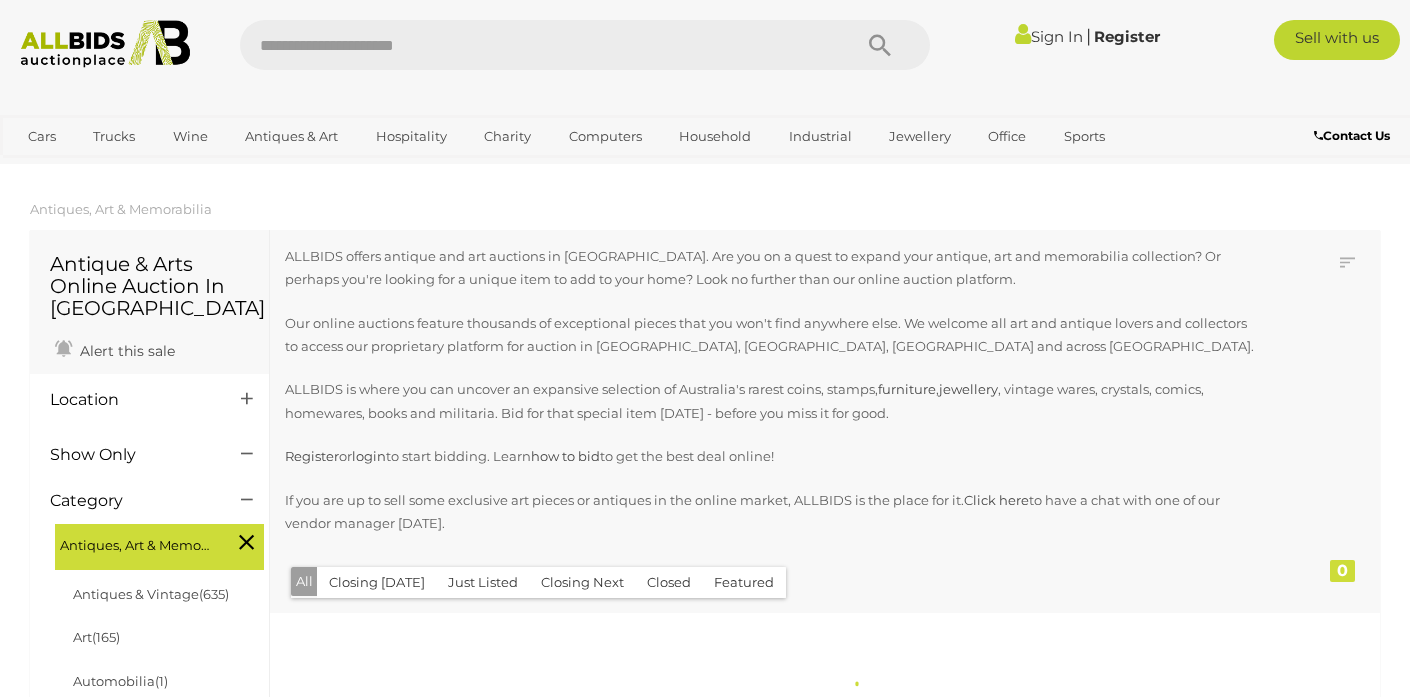 scroll, scrollTop: 0, scrollLeft: 0, axis: both 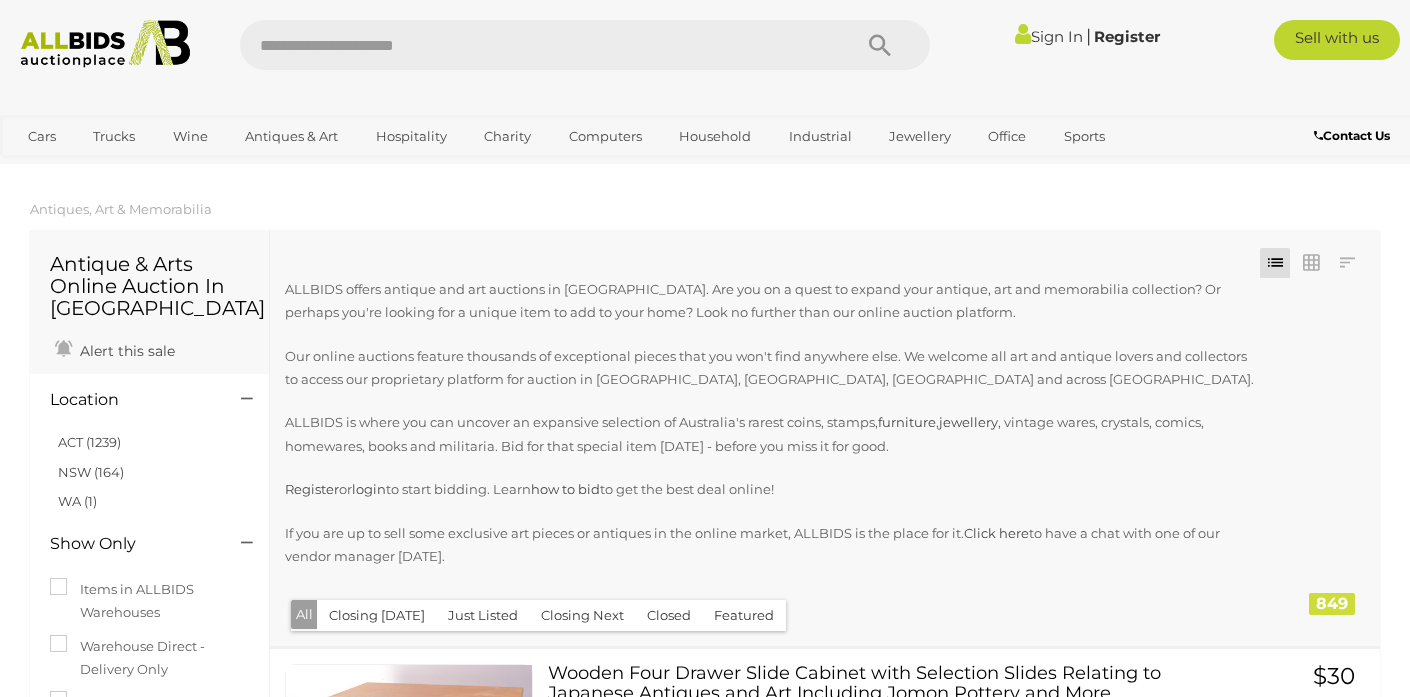 click at bounding box center [535, 45] 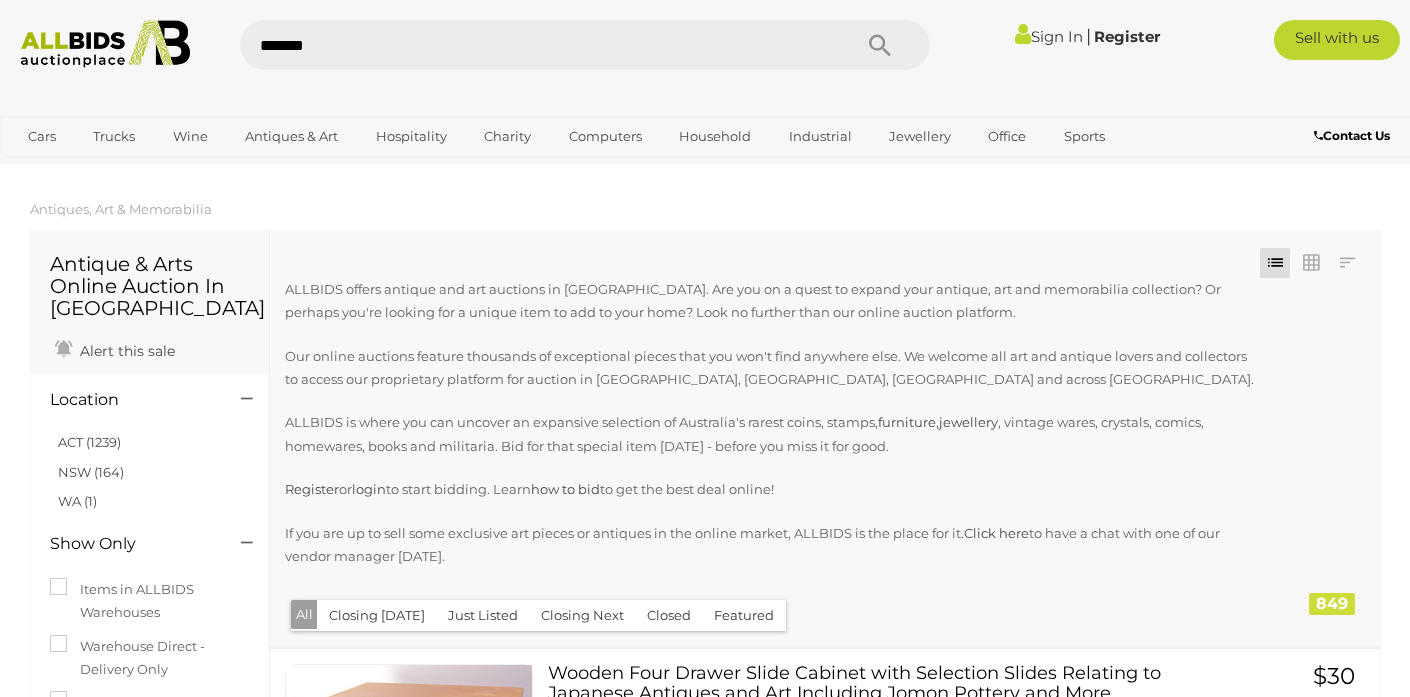 type on "********" 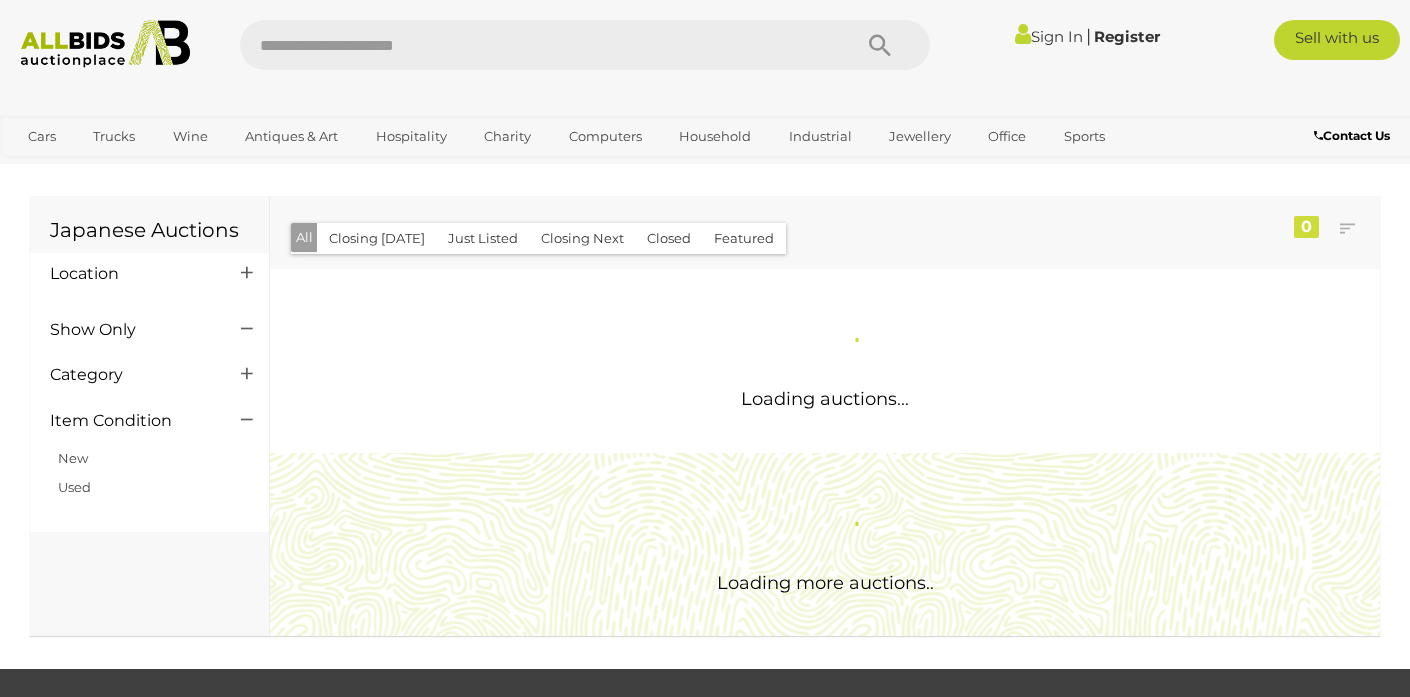scroll, scrollTop: 0, scrollLeft: 0, axis: both 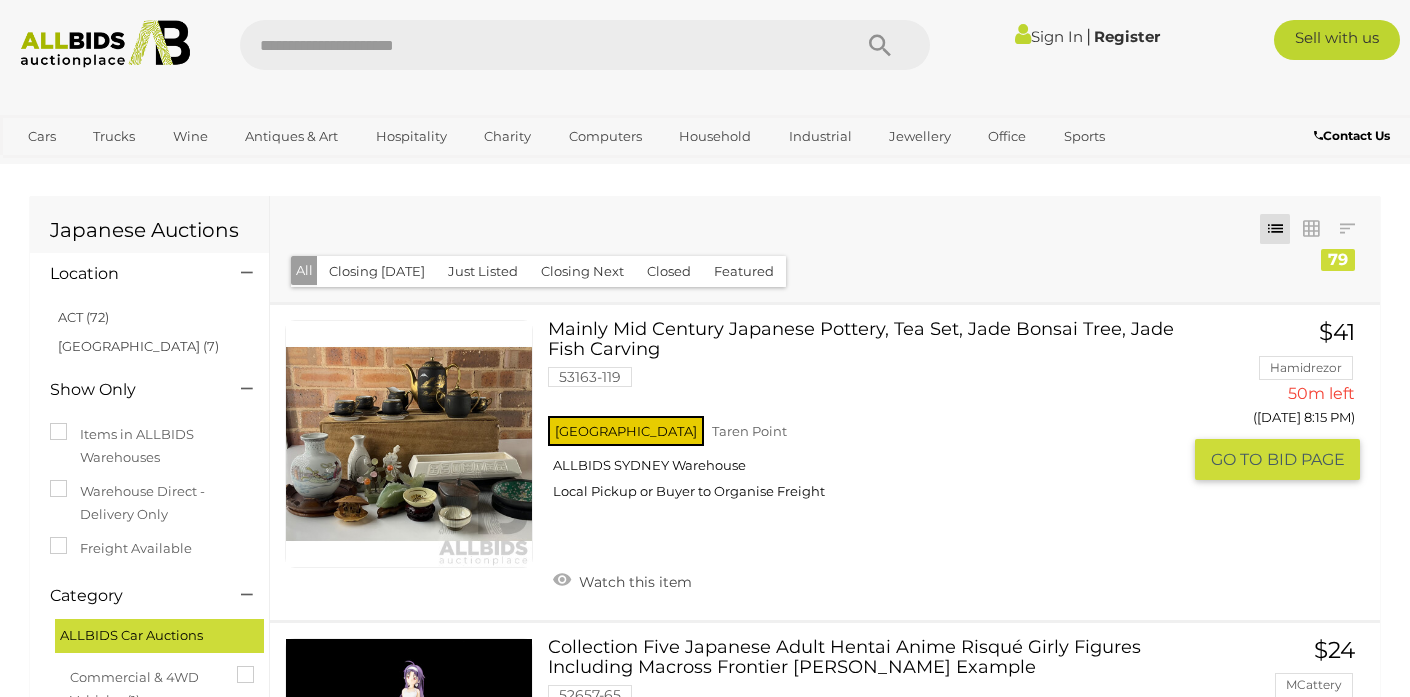 click at bounding box center (409, 444) 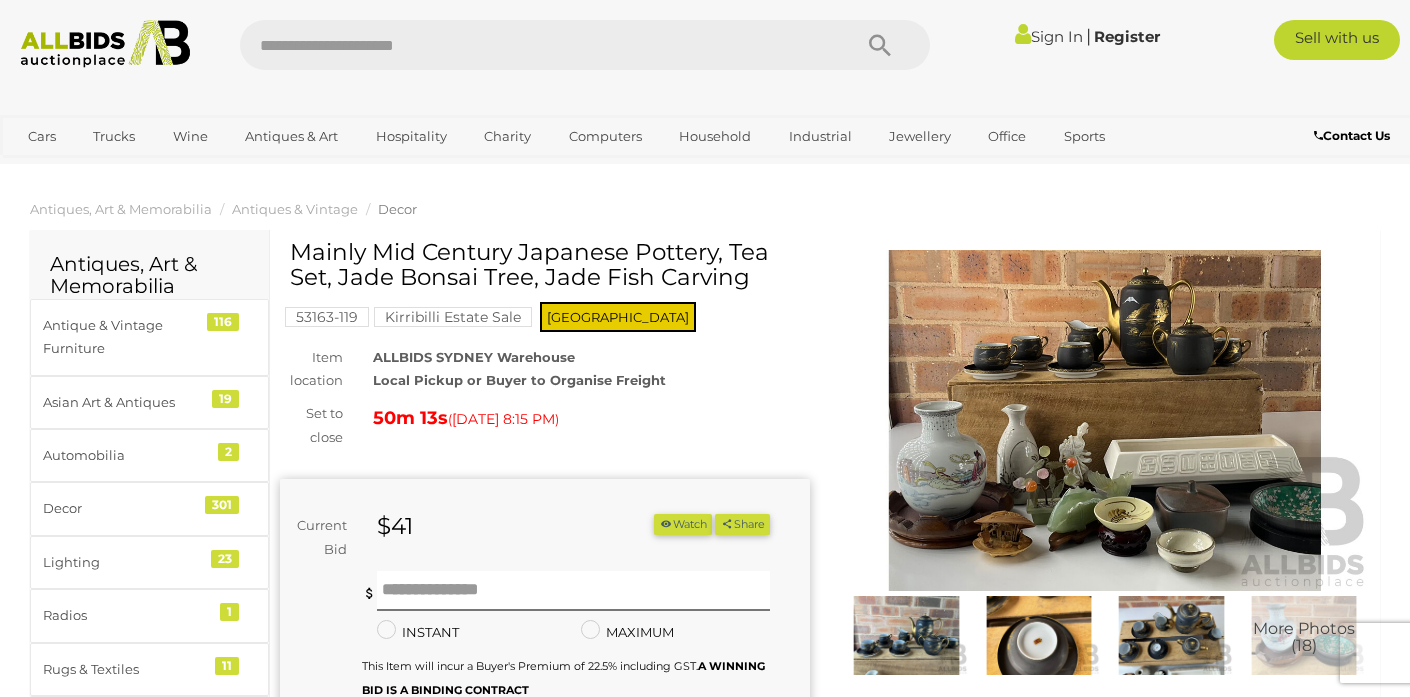 scroll, scrollTop: 1, scrollLeft: 0, axis: vertical 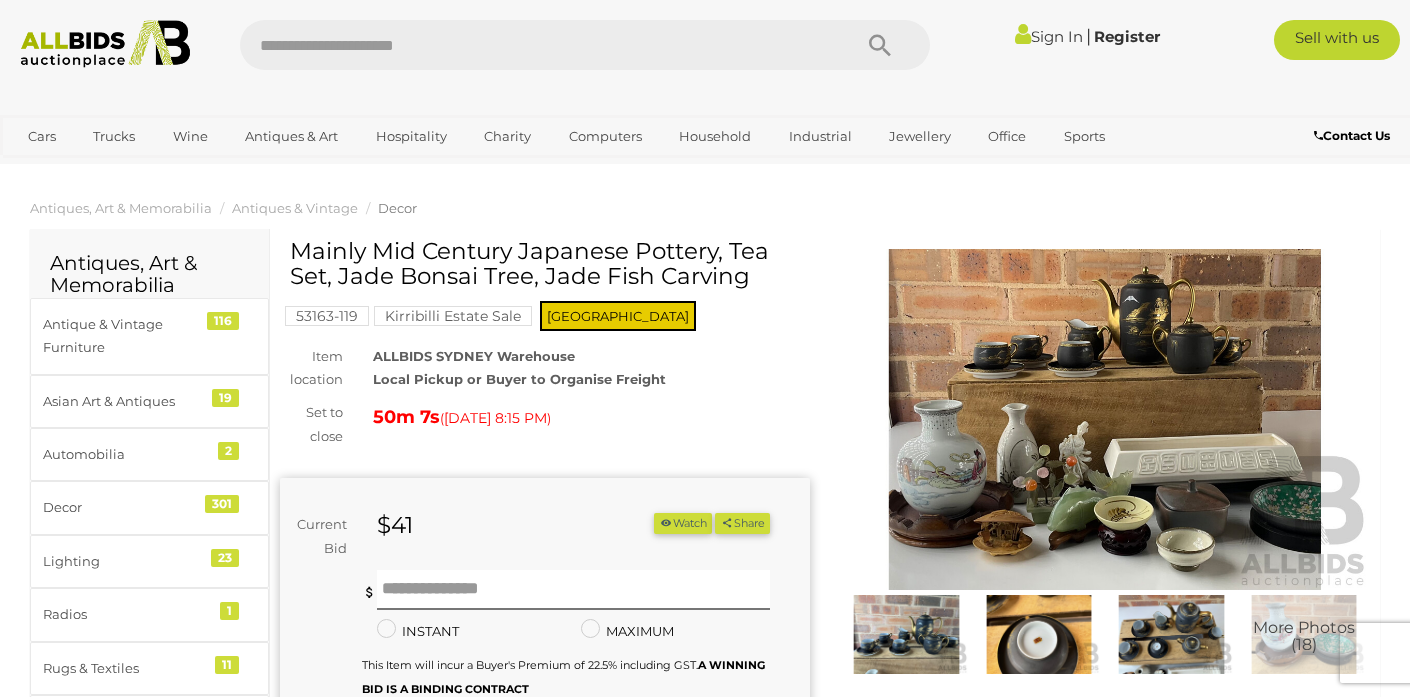 click at bounding box center [1105, 420] 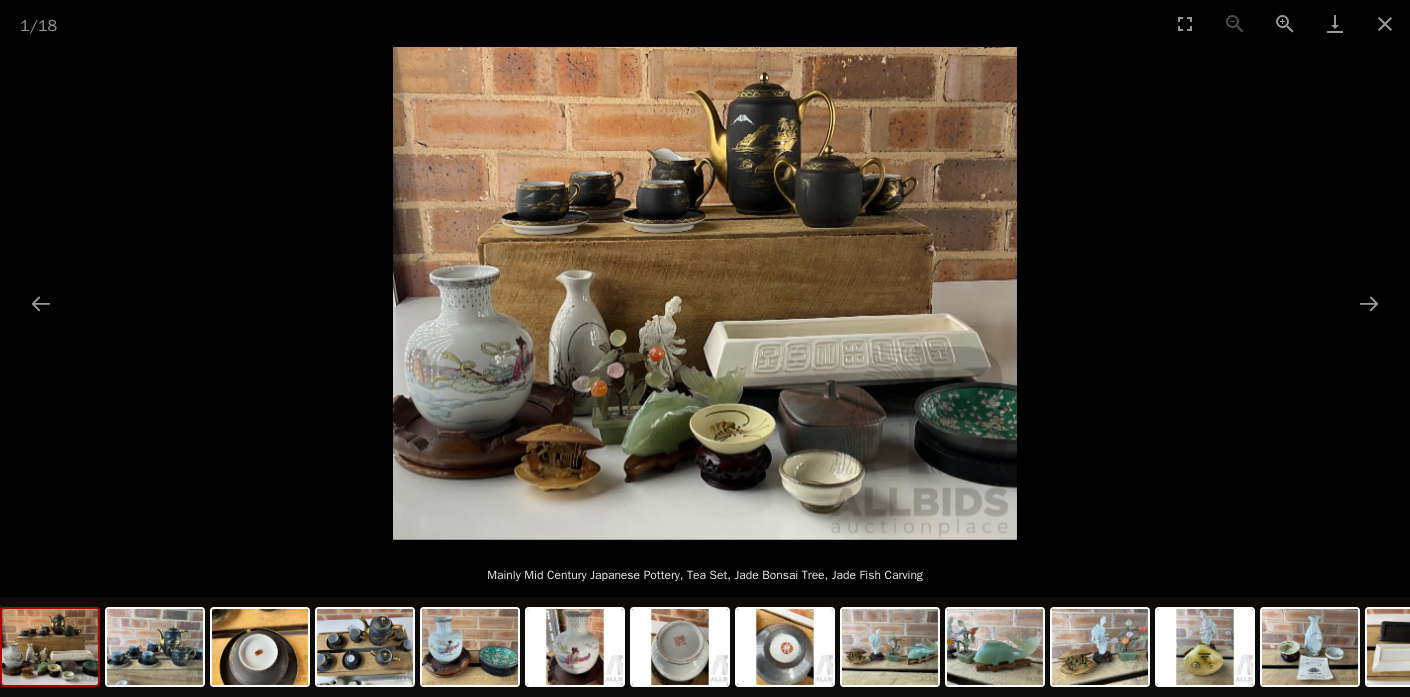 click at bounding box center (50, 647) 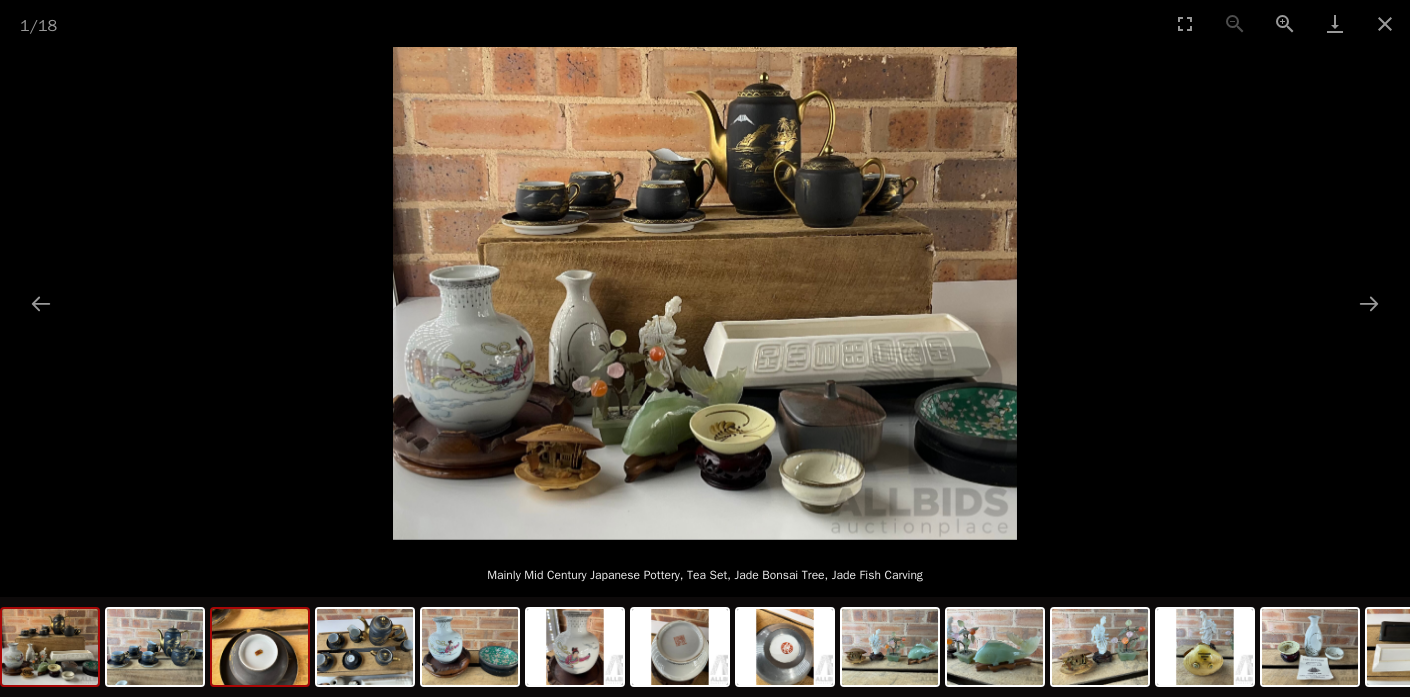 click at bounding box center [260, 647] 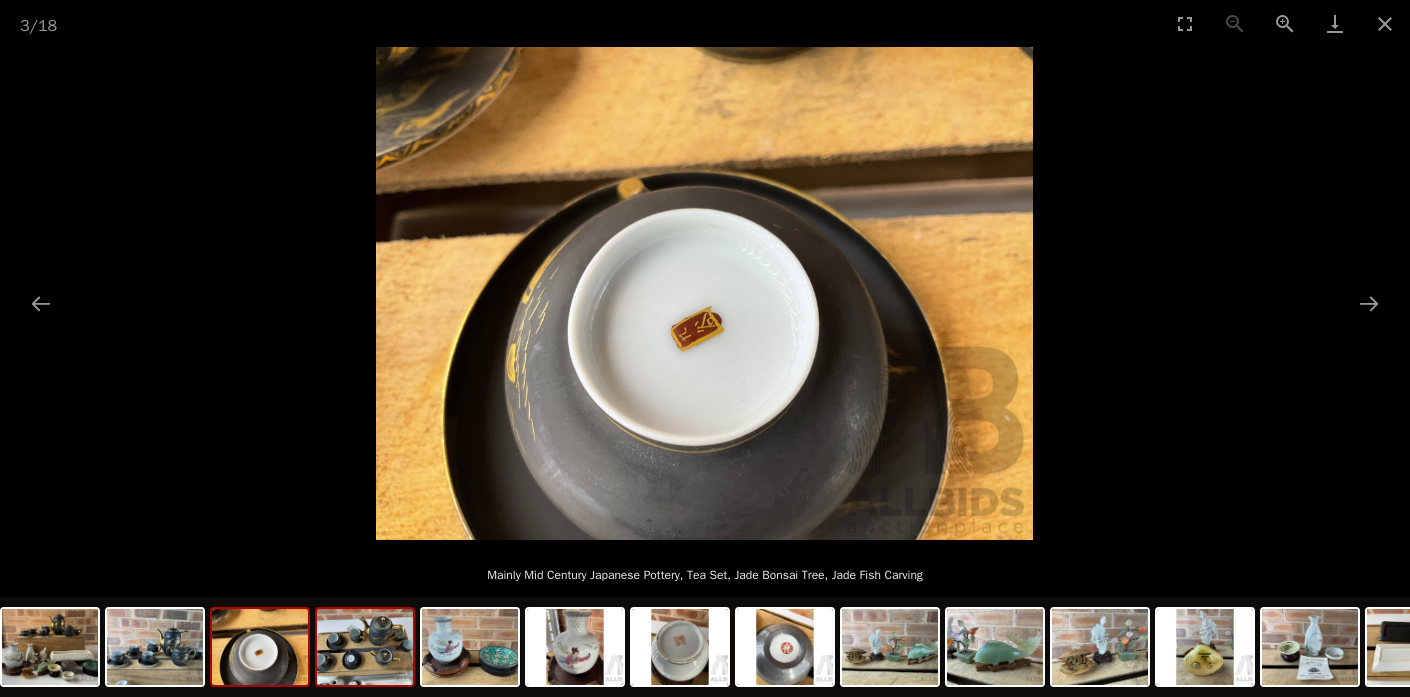 click at bounding box center [365, 647] 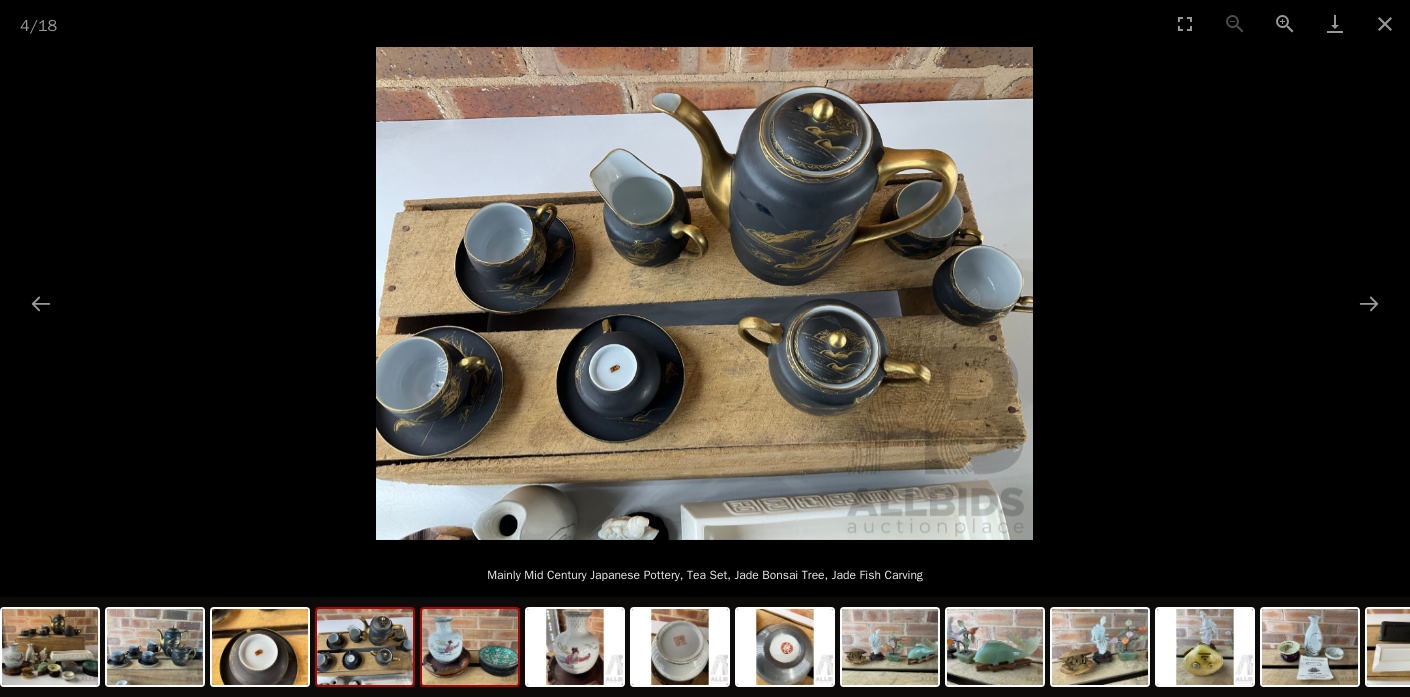 click at bounding box center [470, 647] 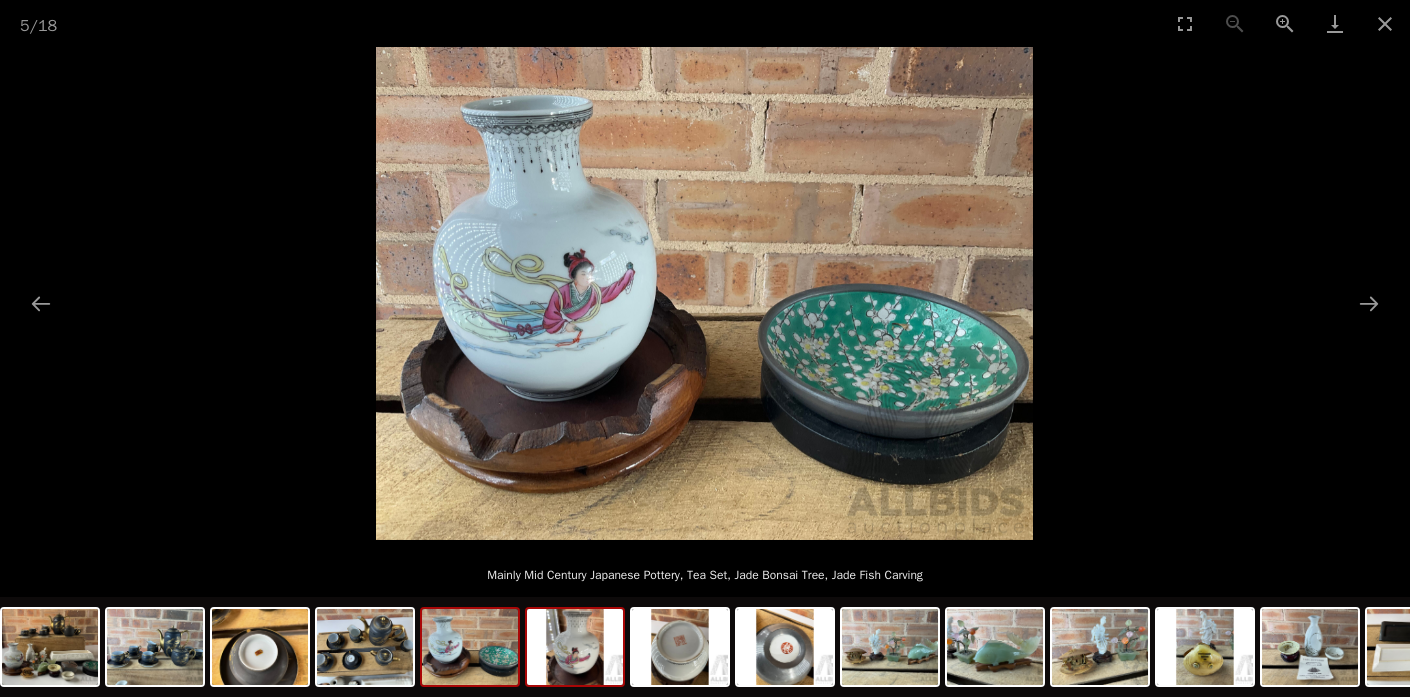 click at bounding box center (575, 647) 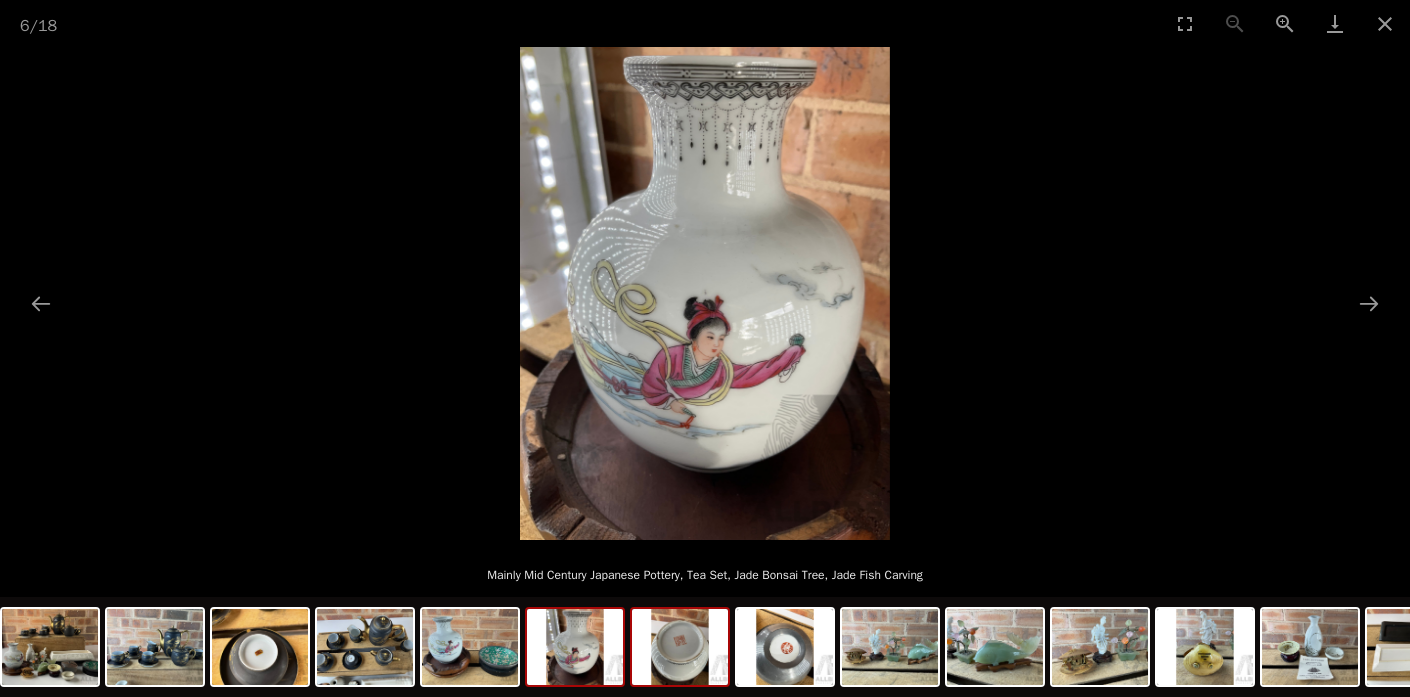 click at bounding box center (680, 647) 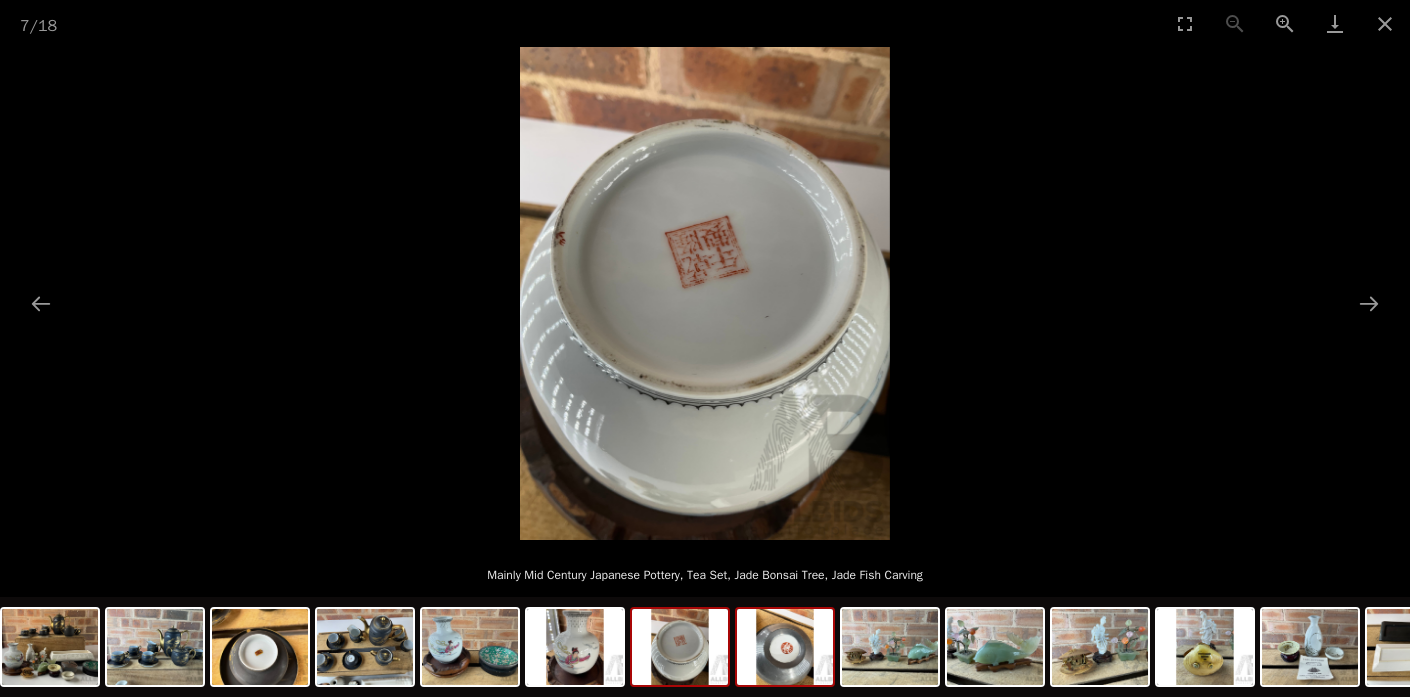 click at bounding box center [785, 647] 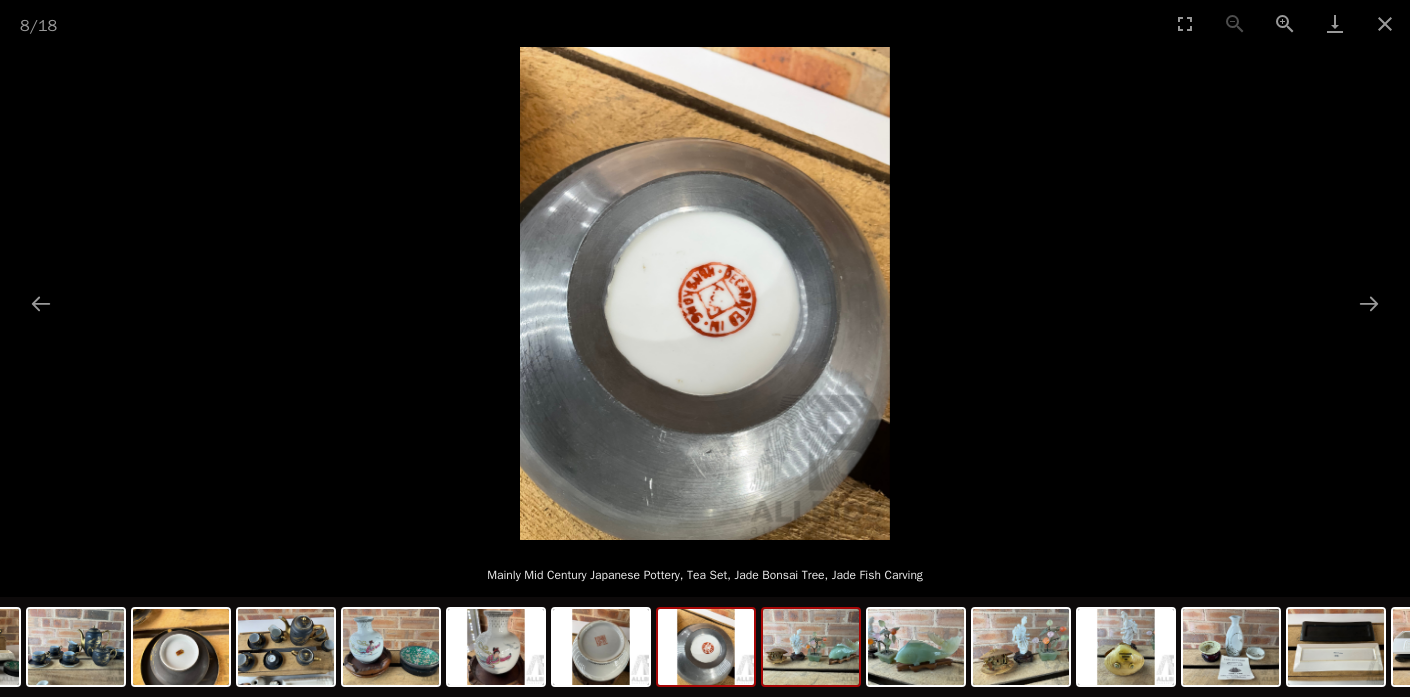click at bounding box center [811, 647] 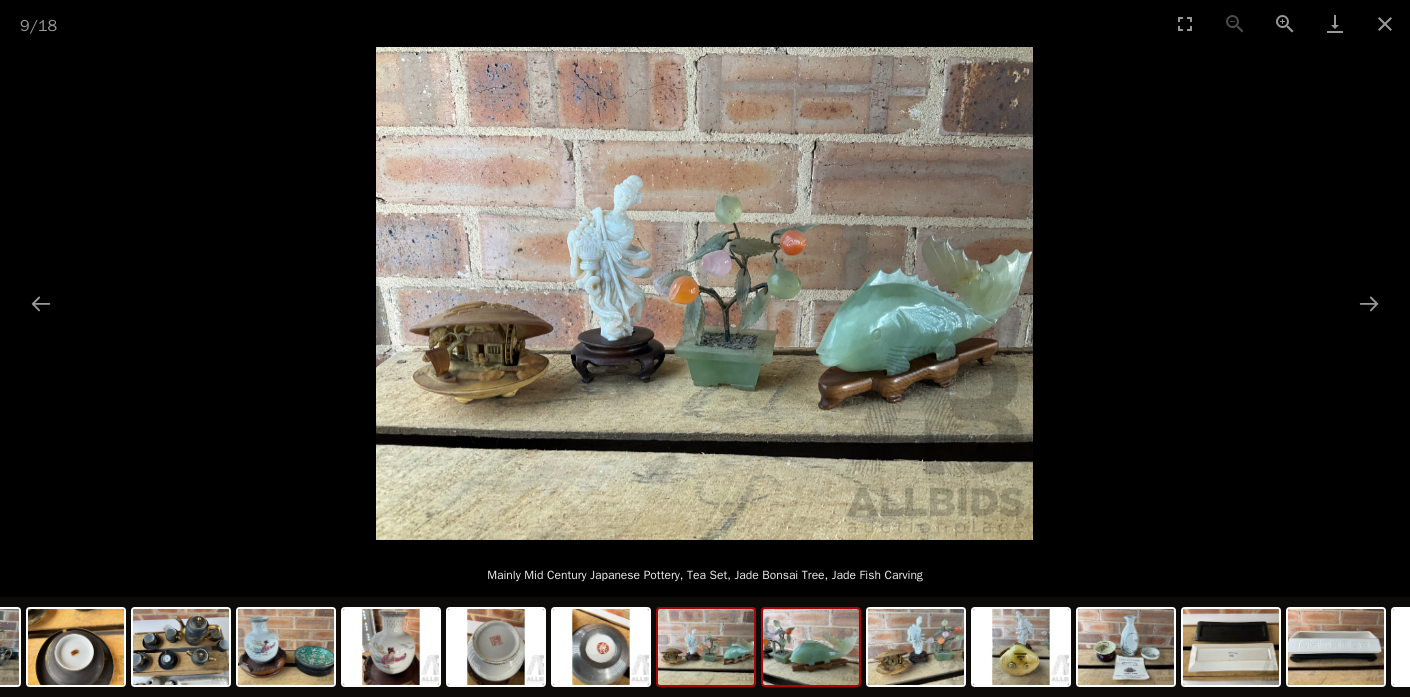 click at bounding box center (811, 647) 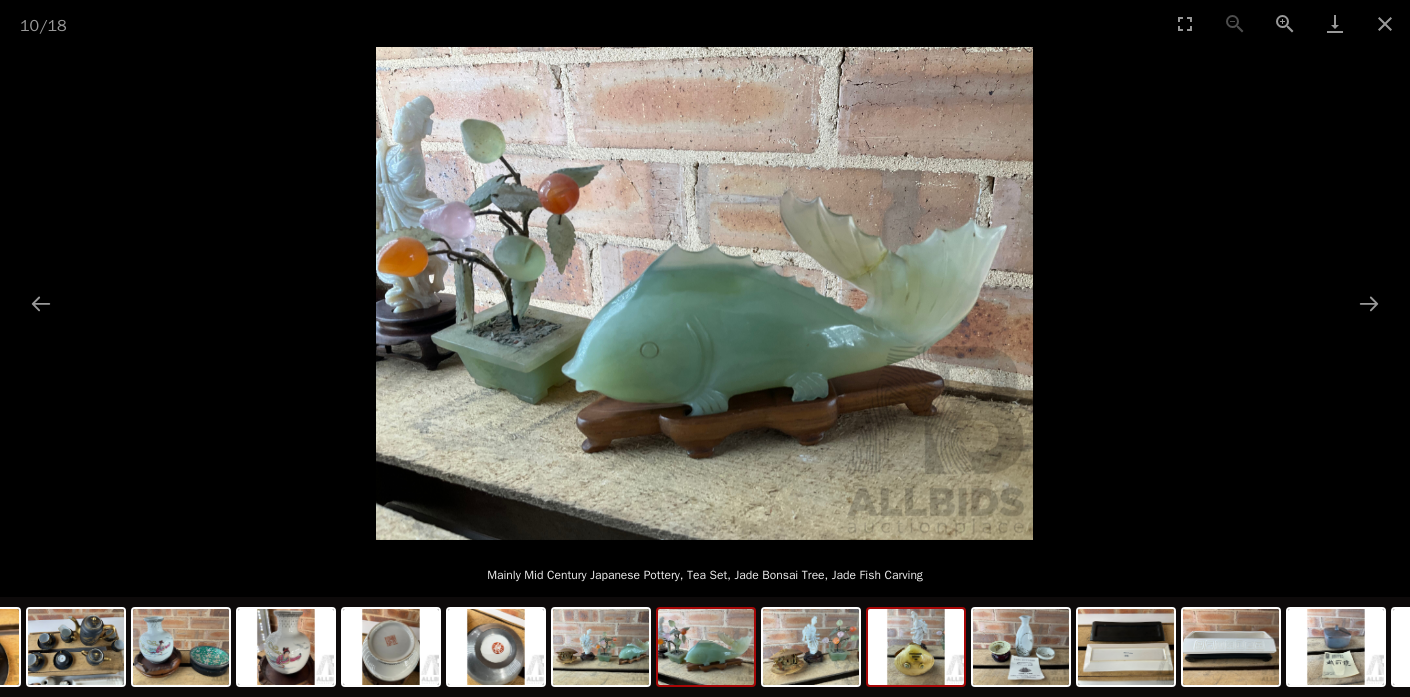 click at bounding box center [916, 647] 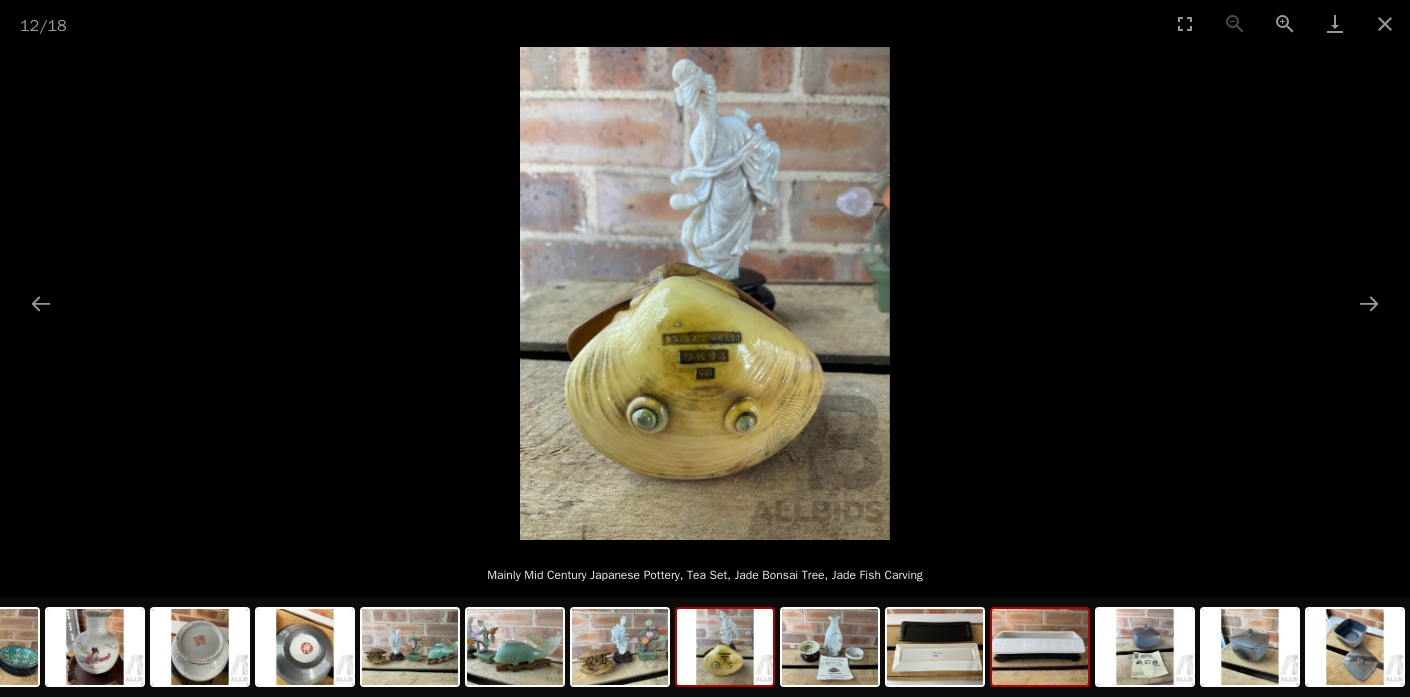 click at bounding box center [1040, 647] 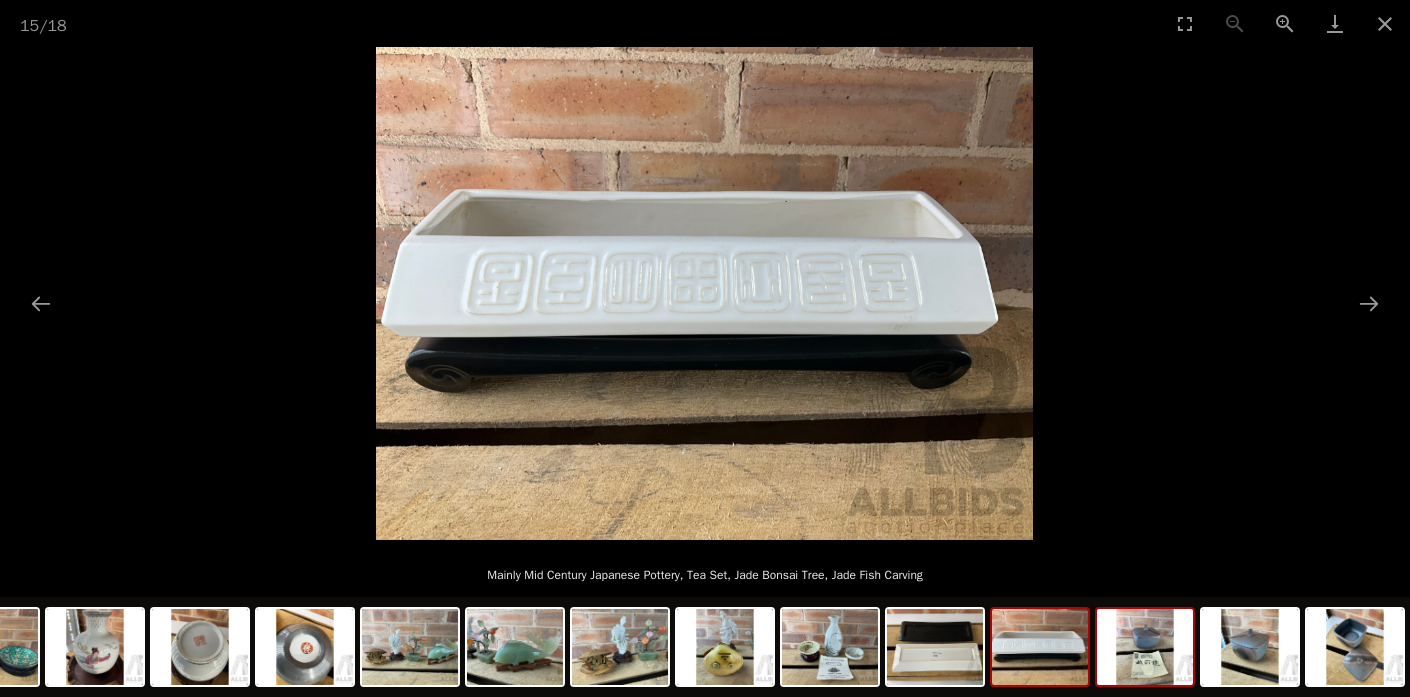 click at bounding box center (1145, 647) 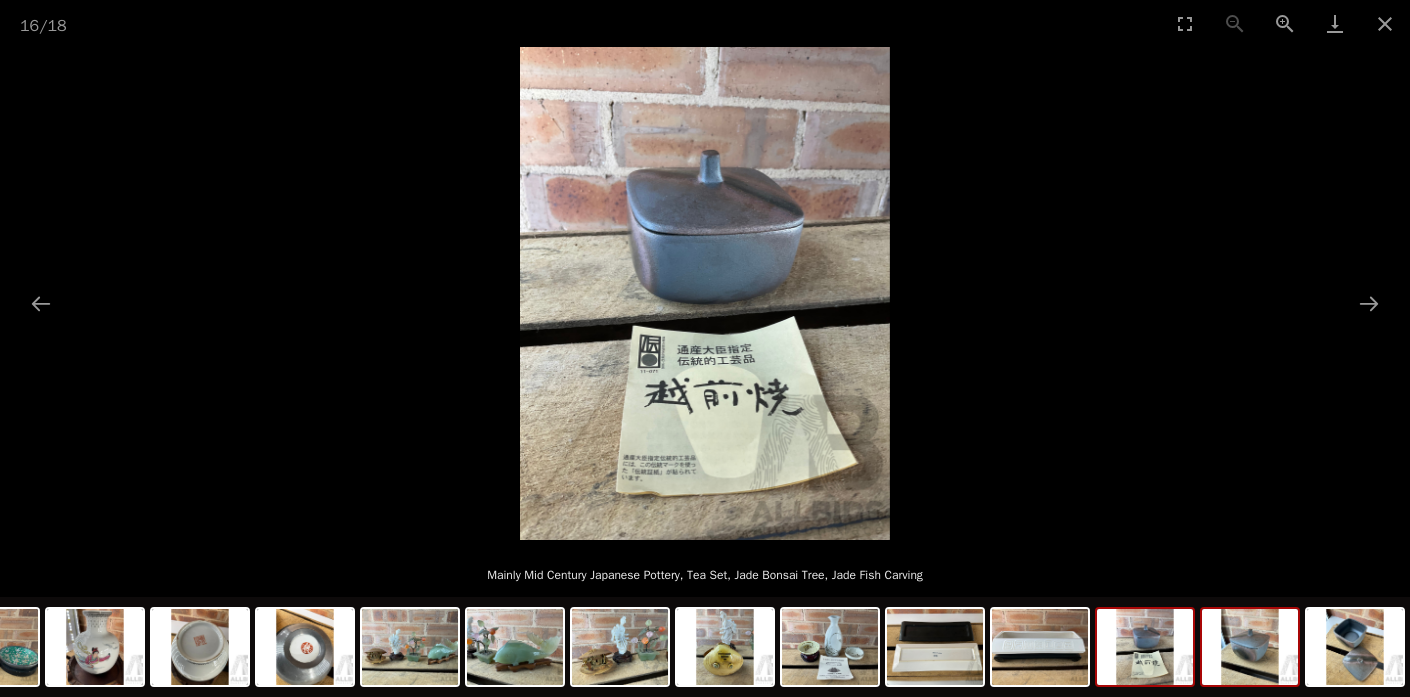 click at bounding box center (1250, 647) 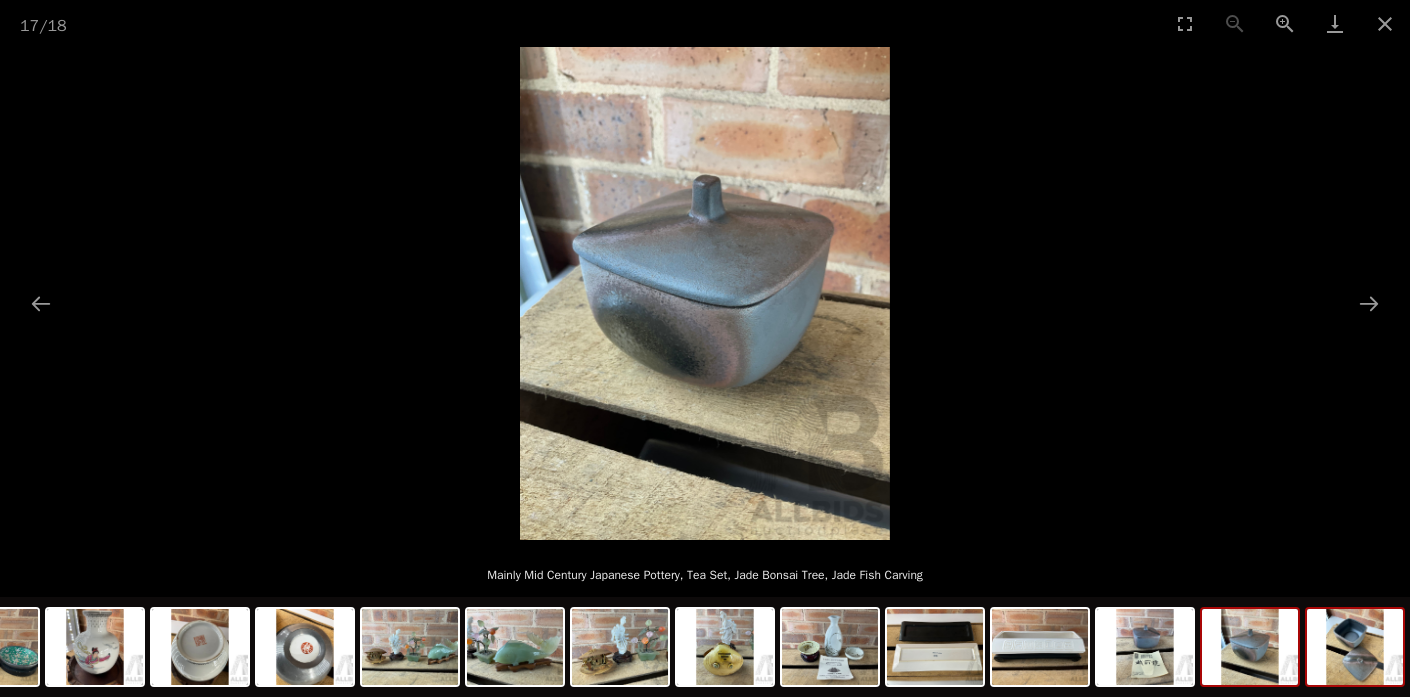 click at bounding box center [1355, 647] 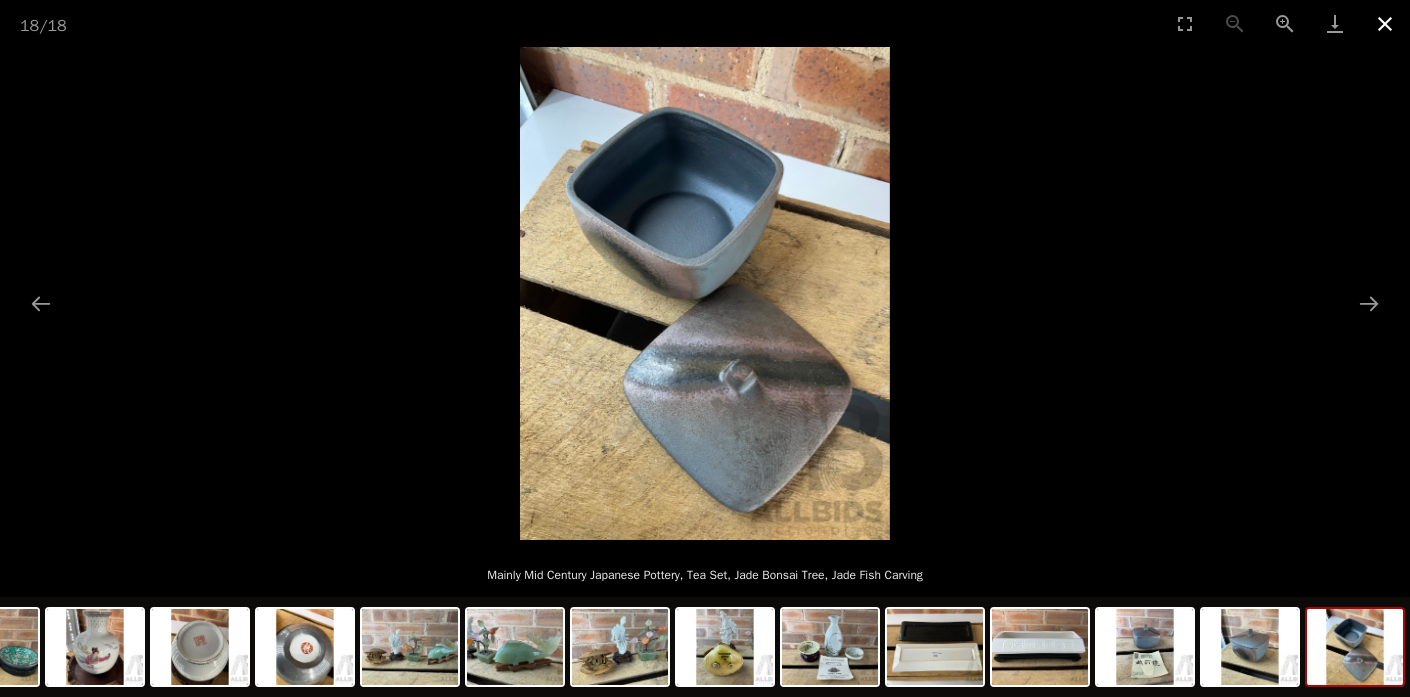click at bounding box center (1385, 23) 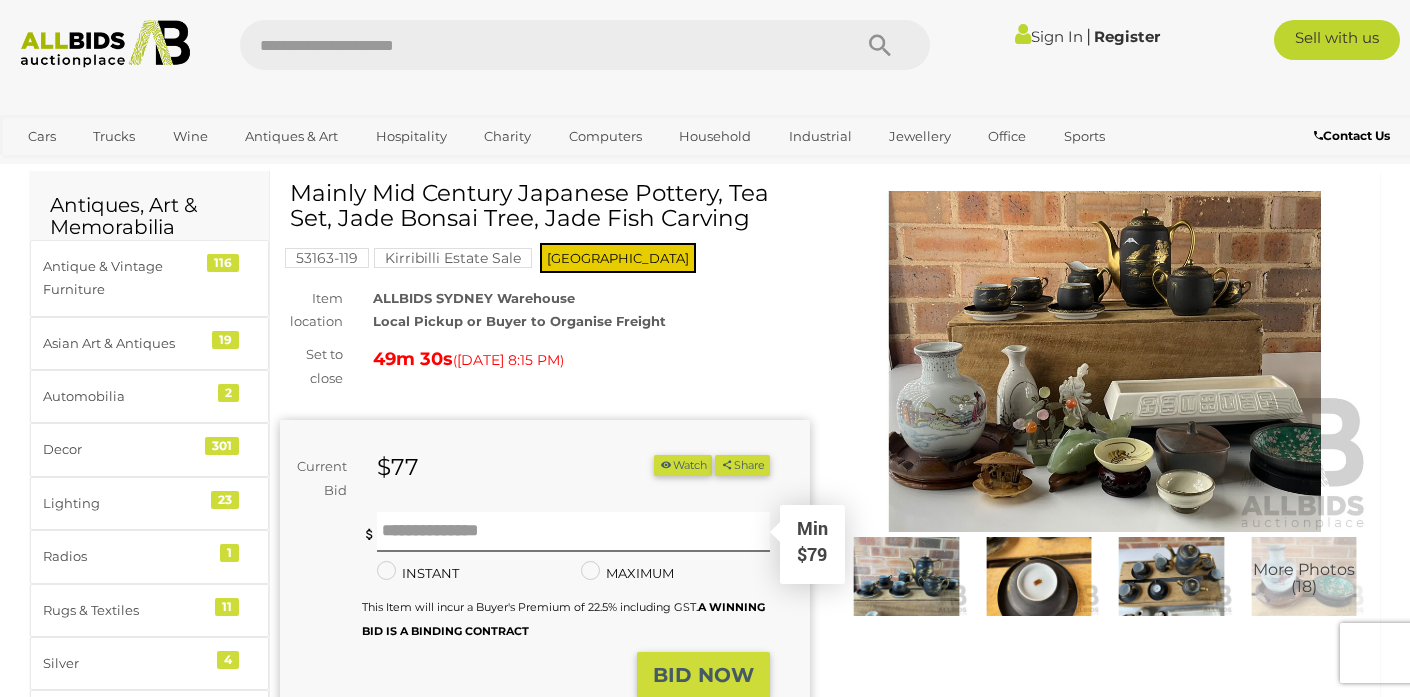 scroll, scrollTop: 63, scrollLeft: 0, axis: vertical 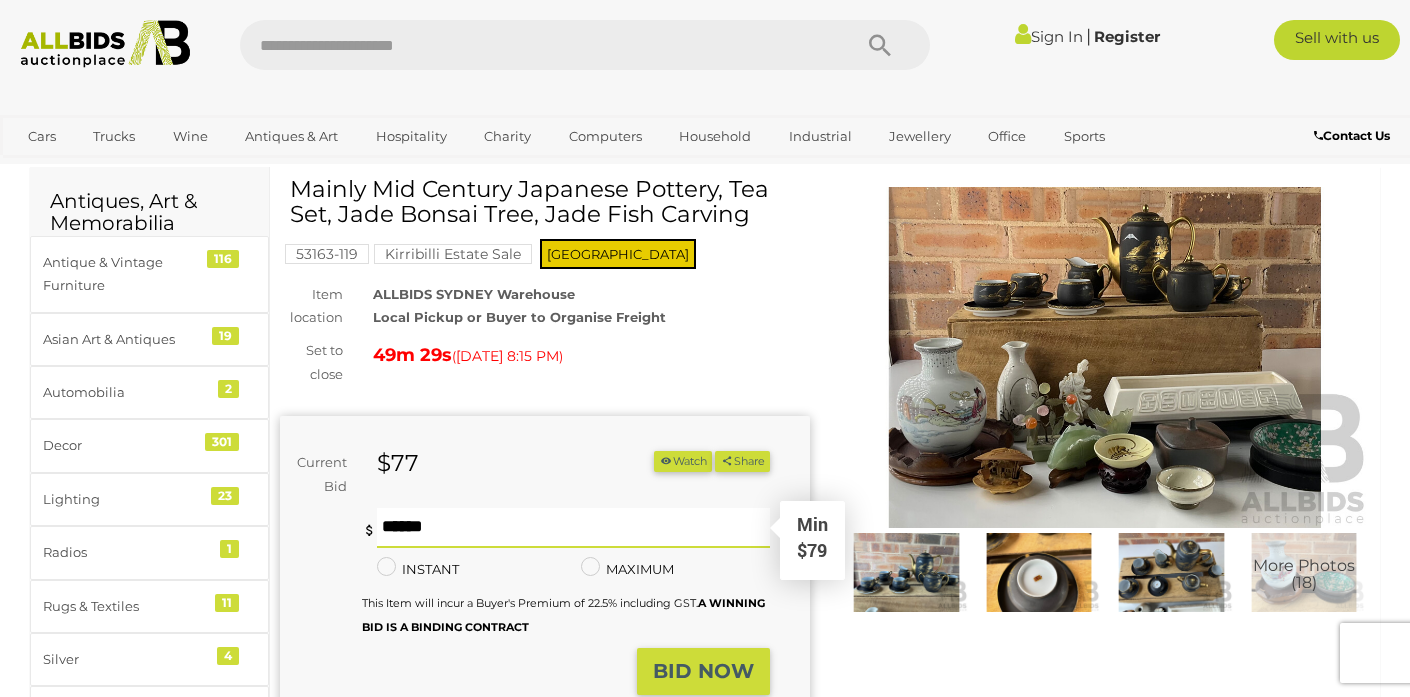 click at bounding box center (573, 528) 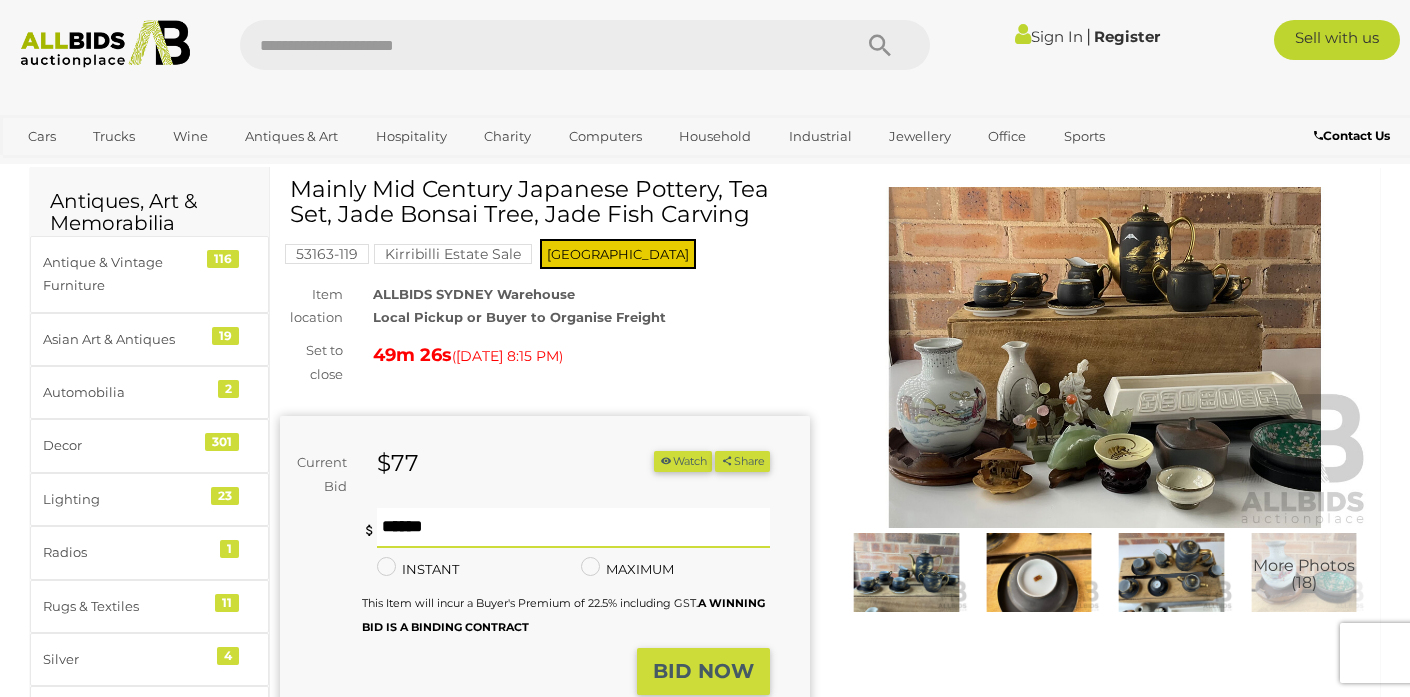 type 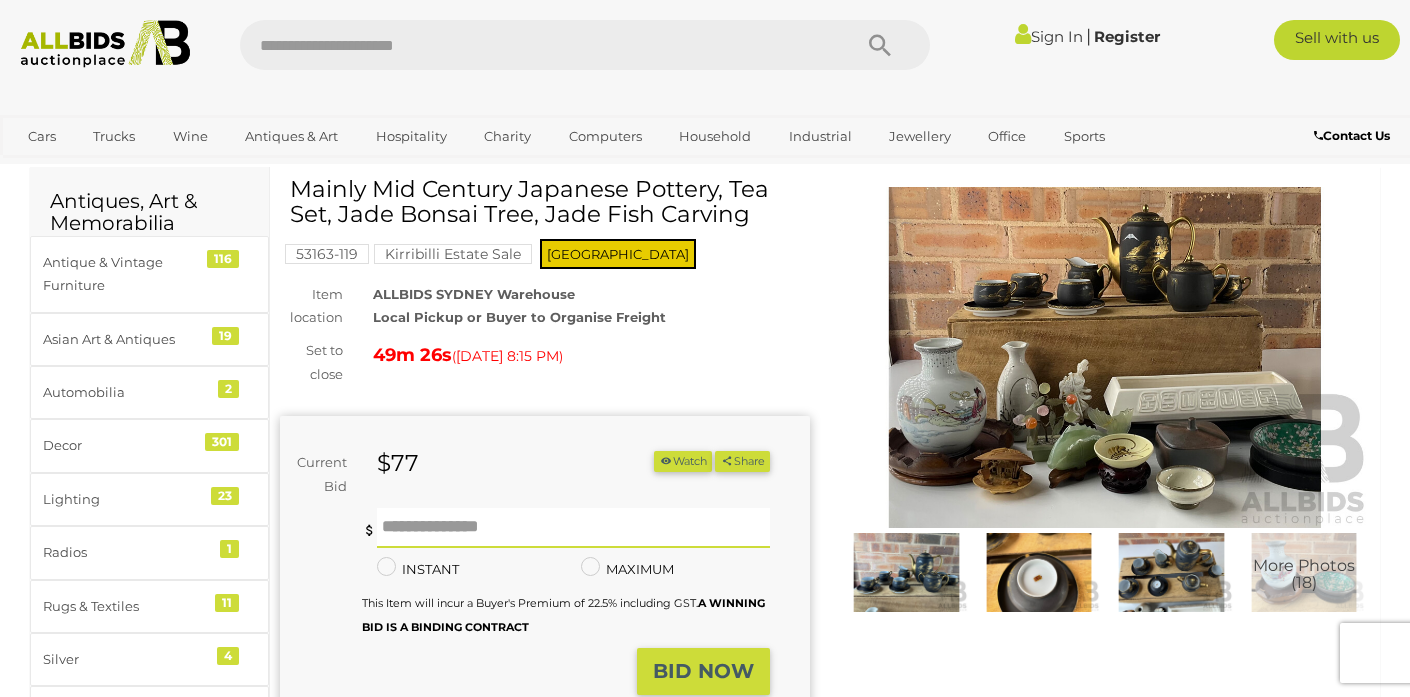 click on "Sign In" at bounding box center (1049, 36) 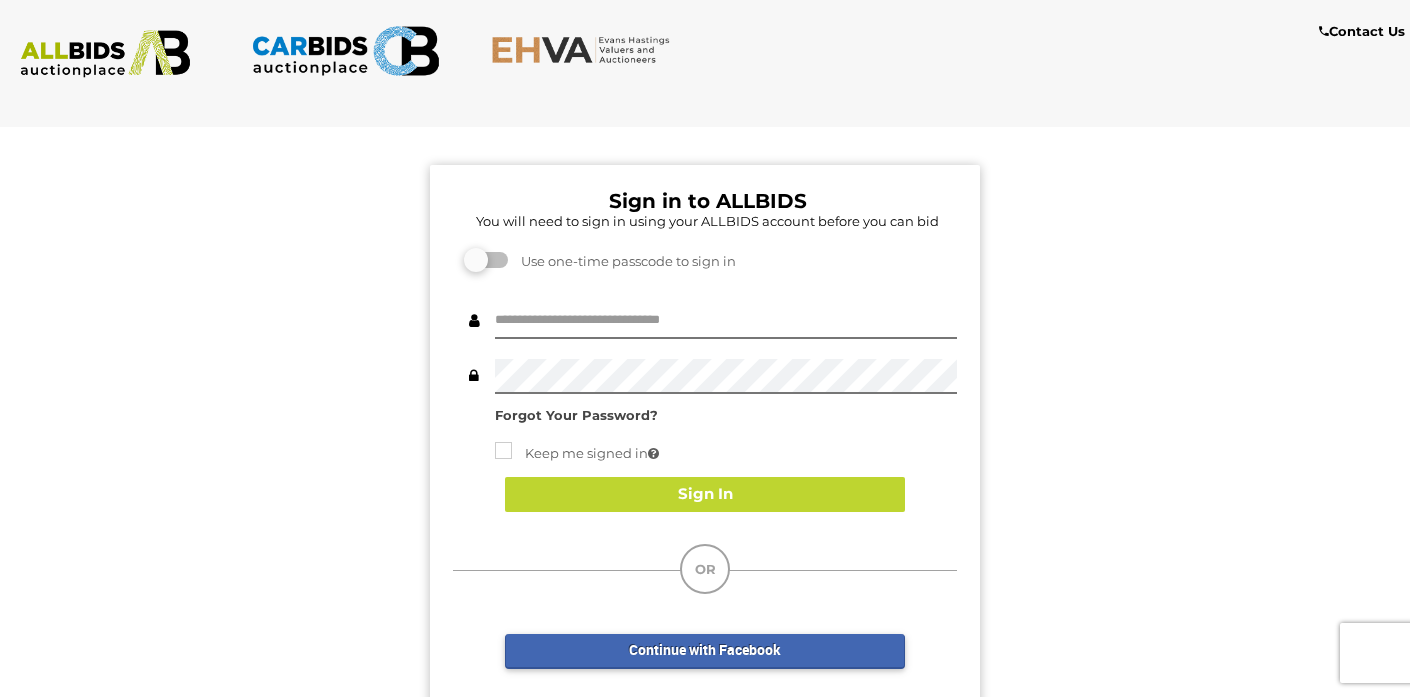 scroll, scrollTop: 0, scrollLeft: 0, axis: both 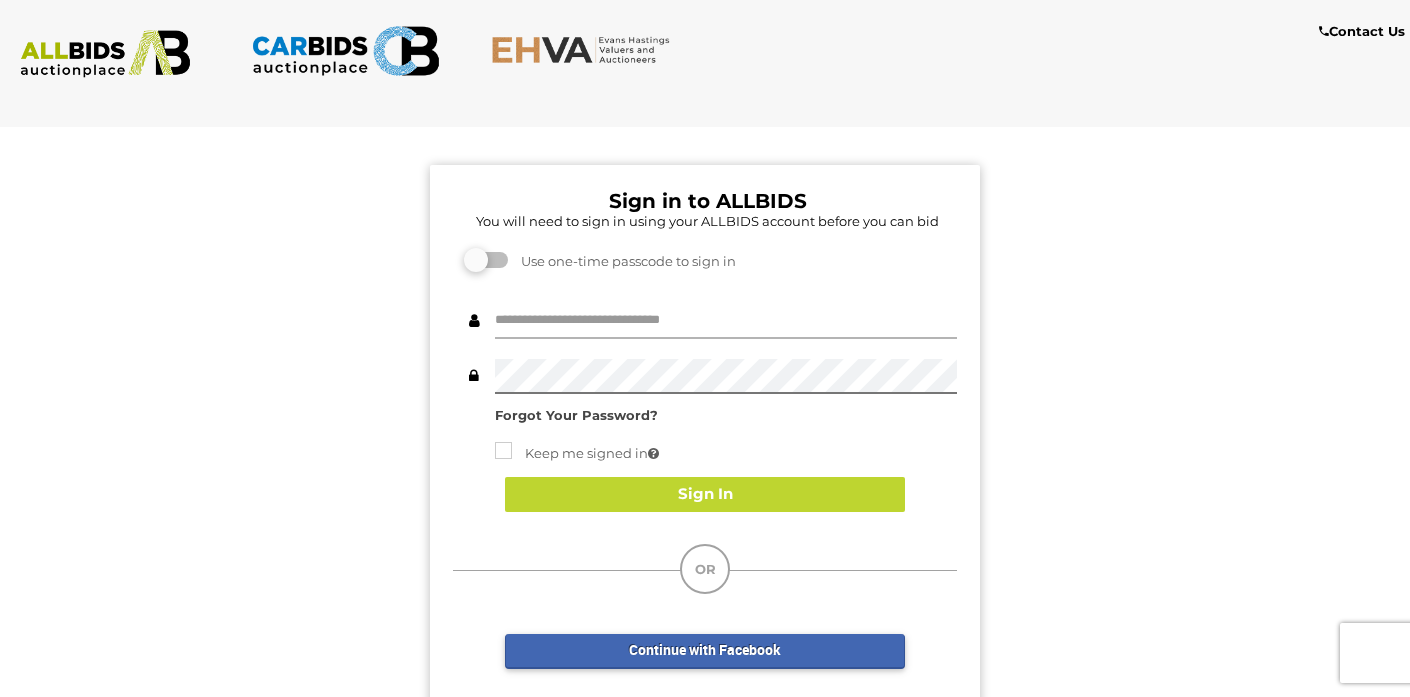 click at bounding box center [726, 321] 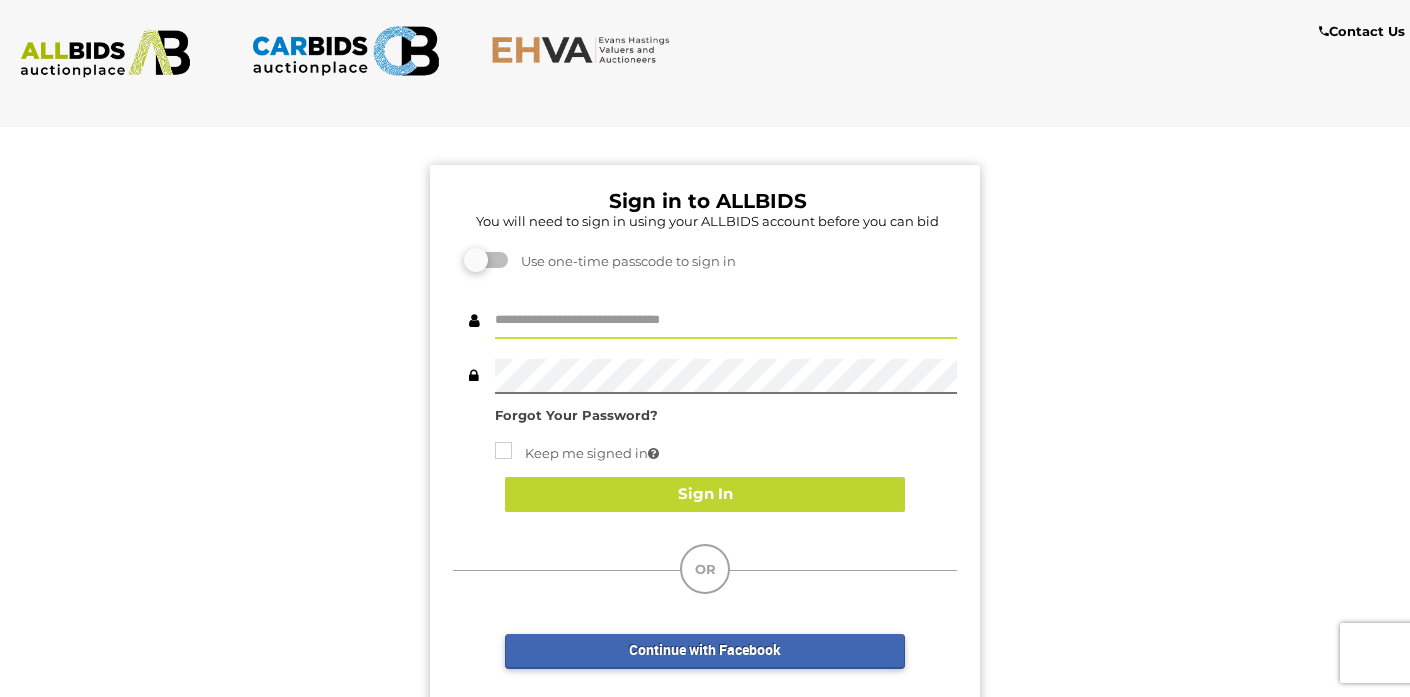 type on "**********" 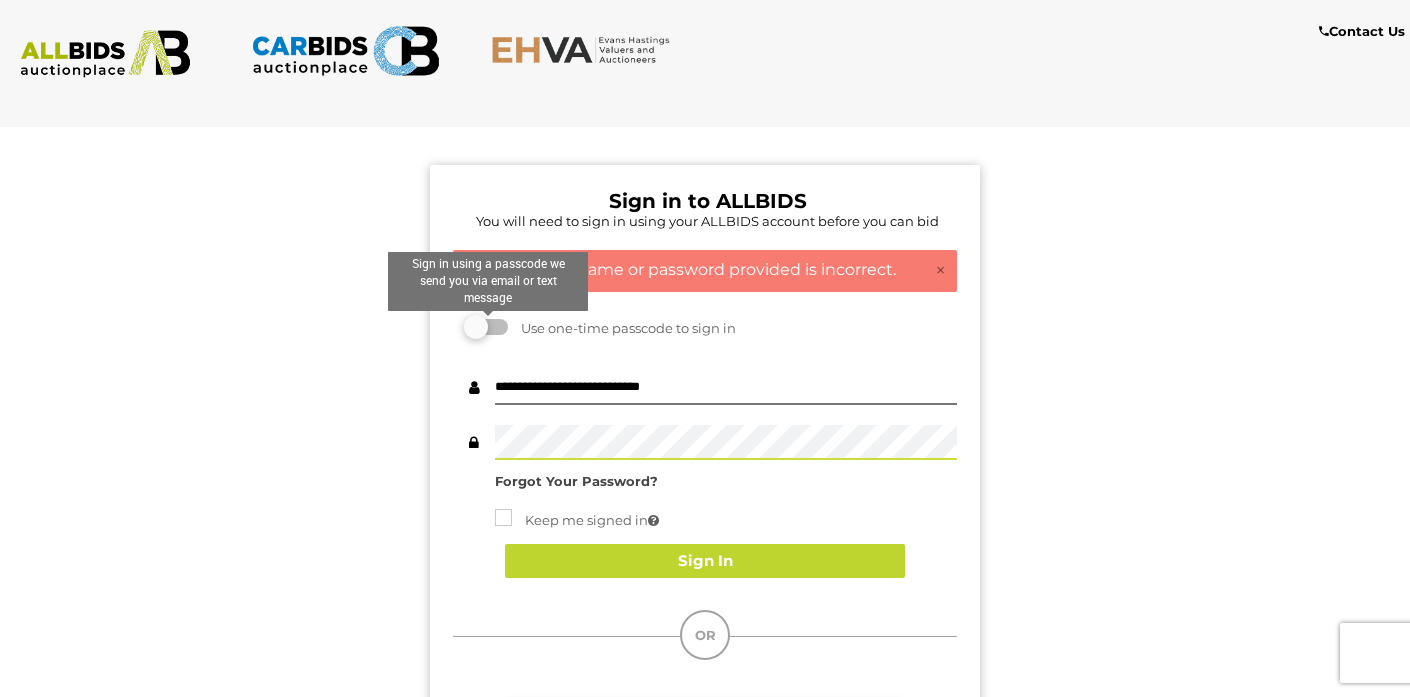 click at bounding box center [488, 327] 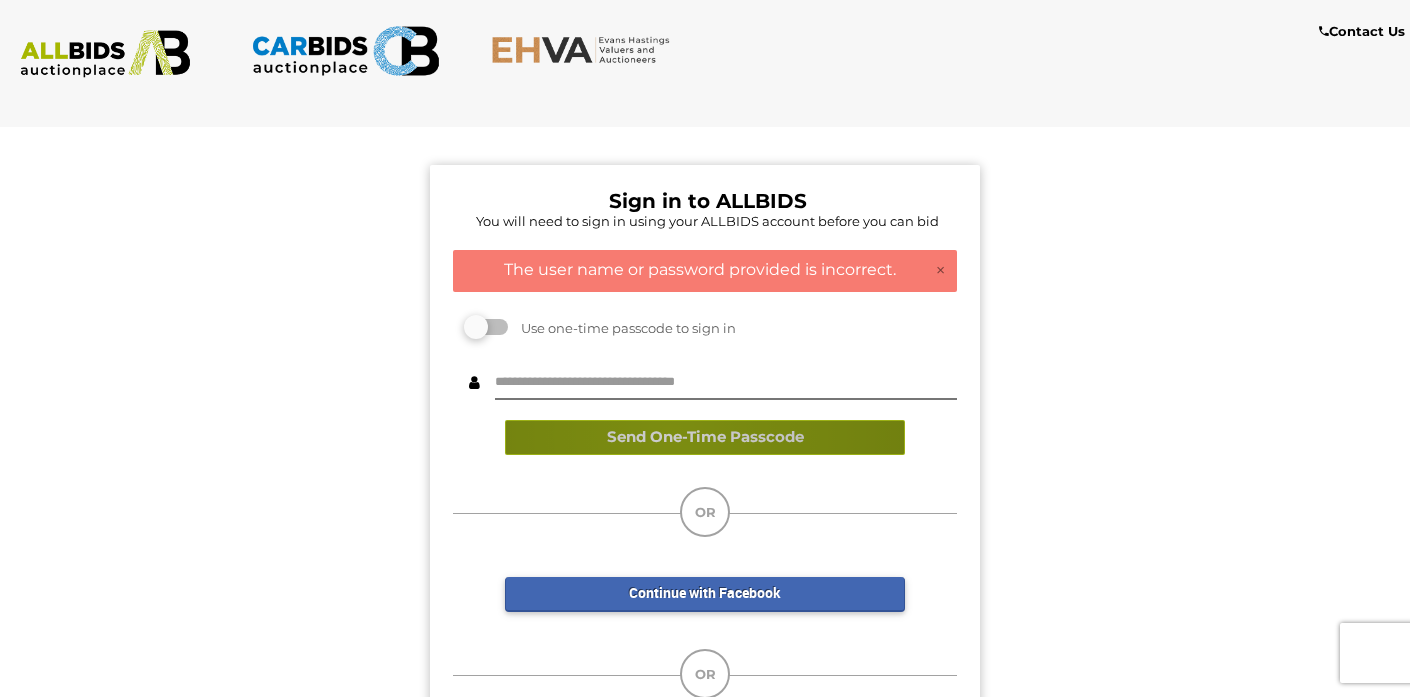 click on "Send One-Time Passcode" at bounding box center (705, 437) 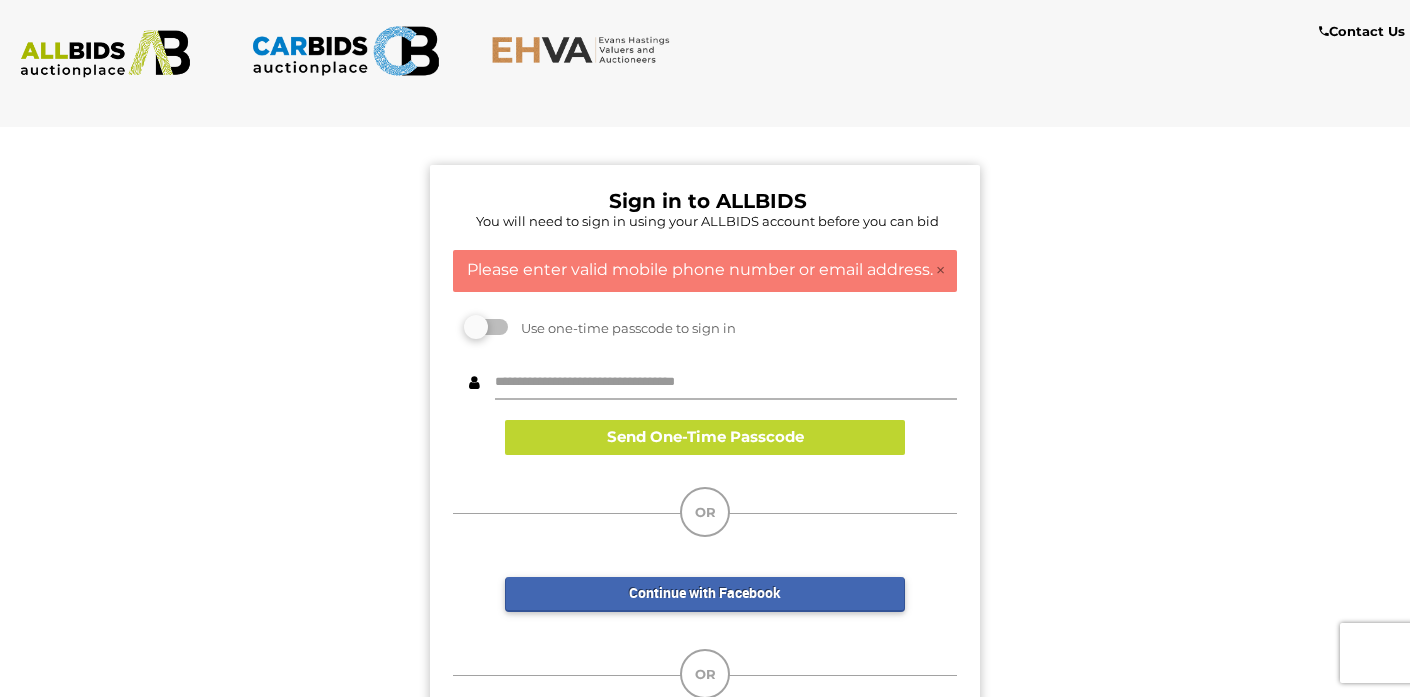 click at bounding box center [726, 382] 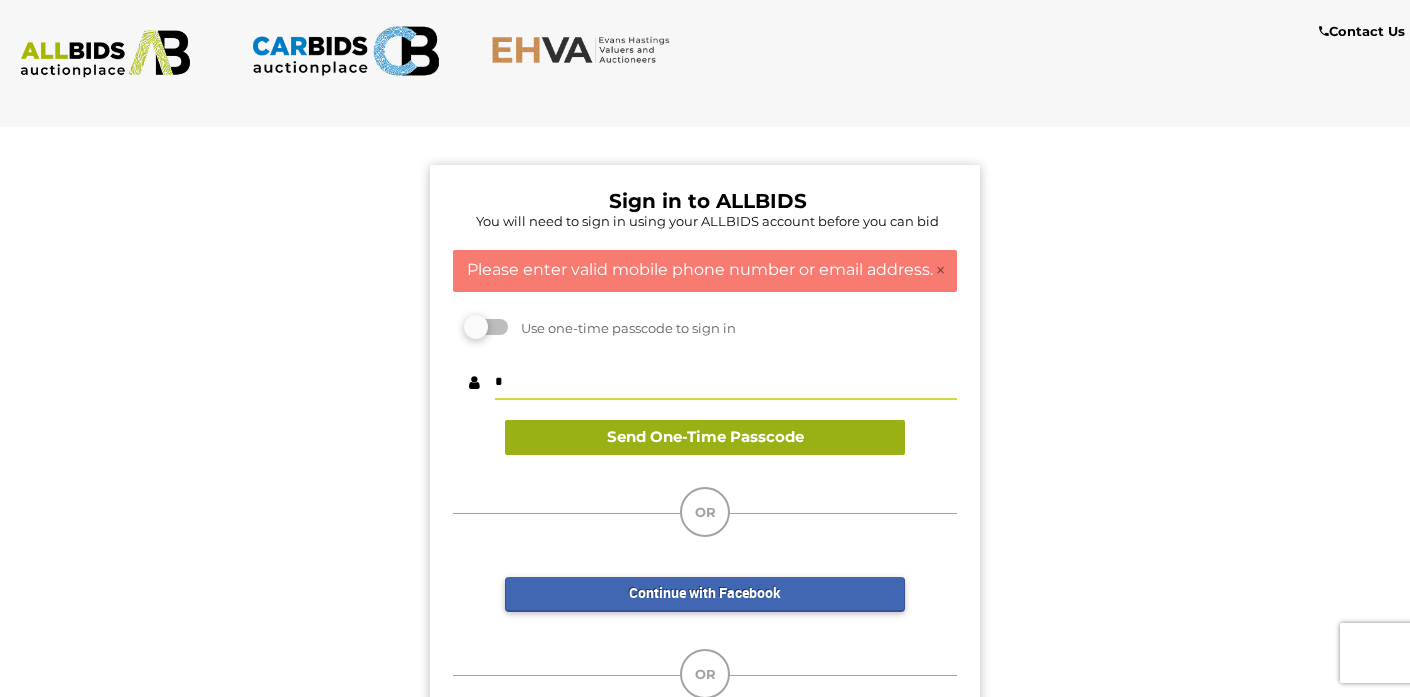 type on "**********" 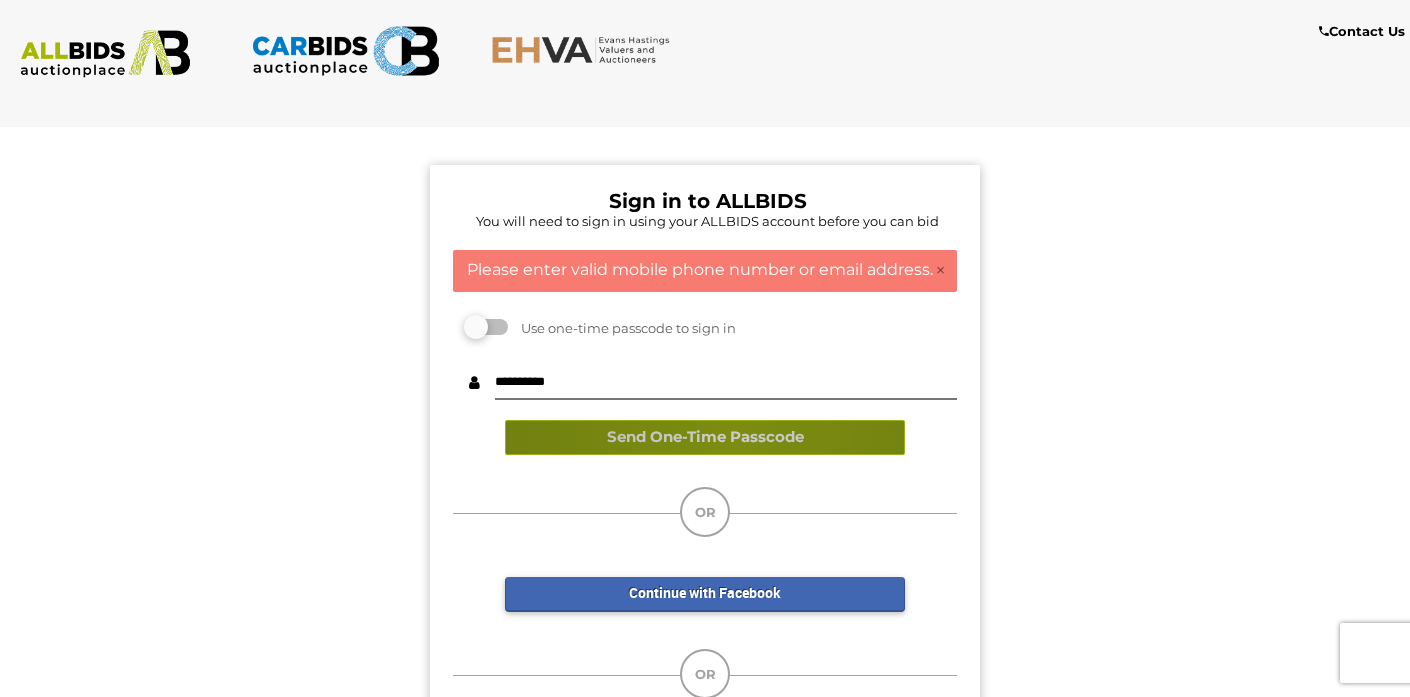 click on "Send One-Time Passcode" at bounding box center [705, 437] 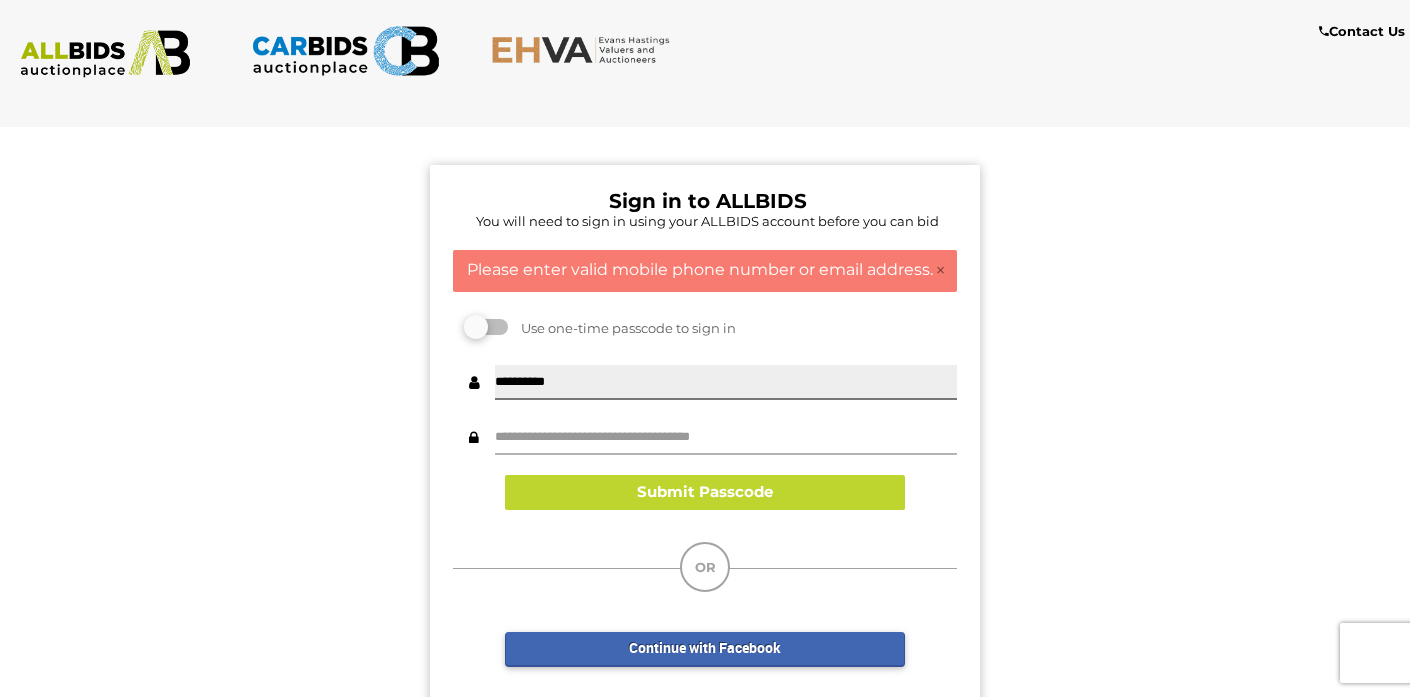 click at bounding box center (726, 437) 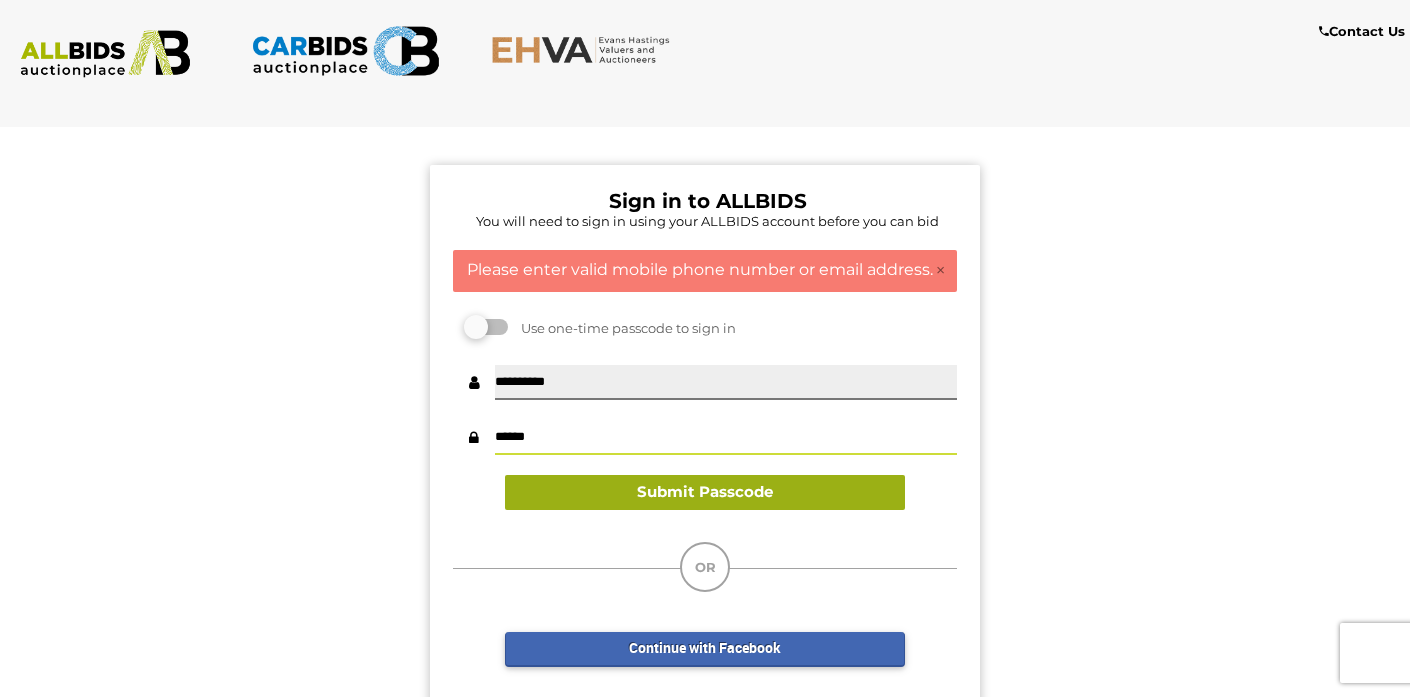 type on "******" 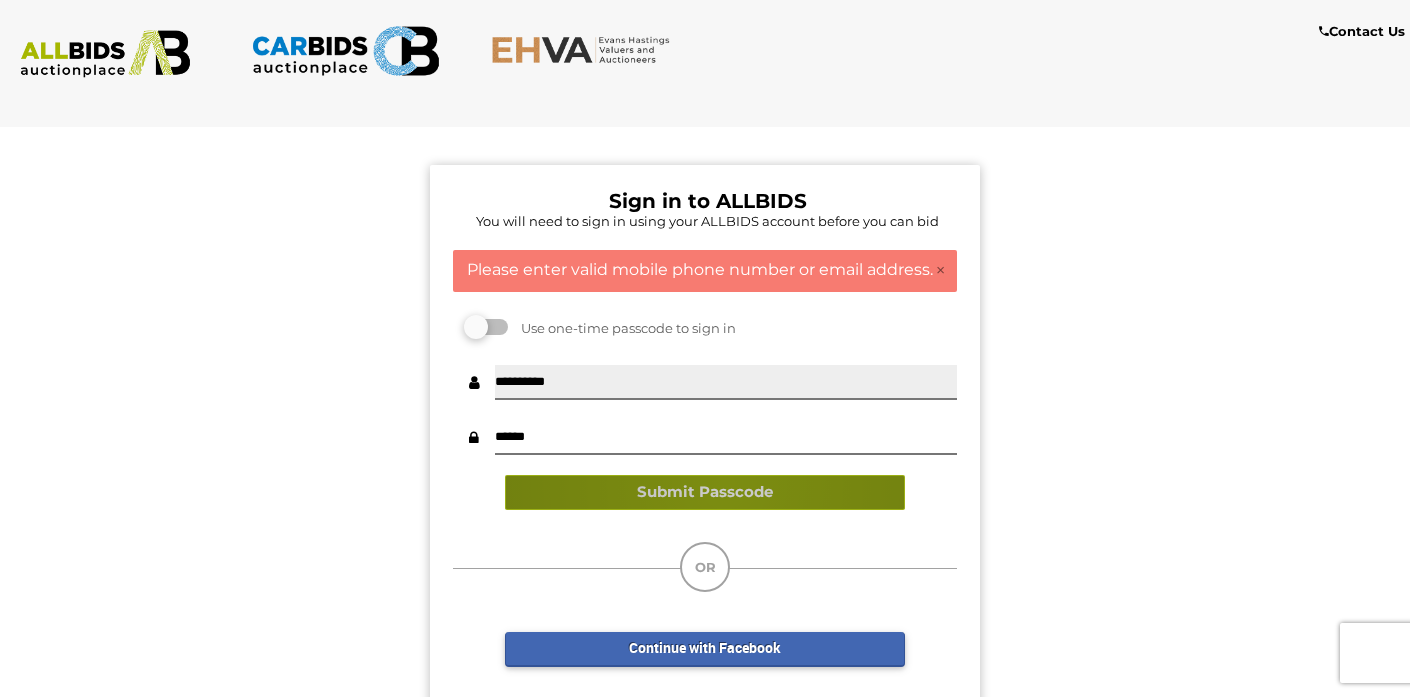 click on "Submit Passcode" at bounding box center (705, 492) 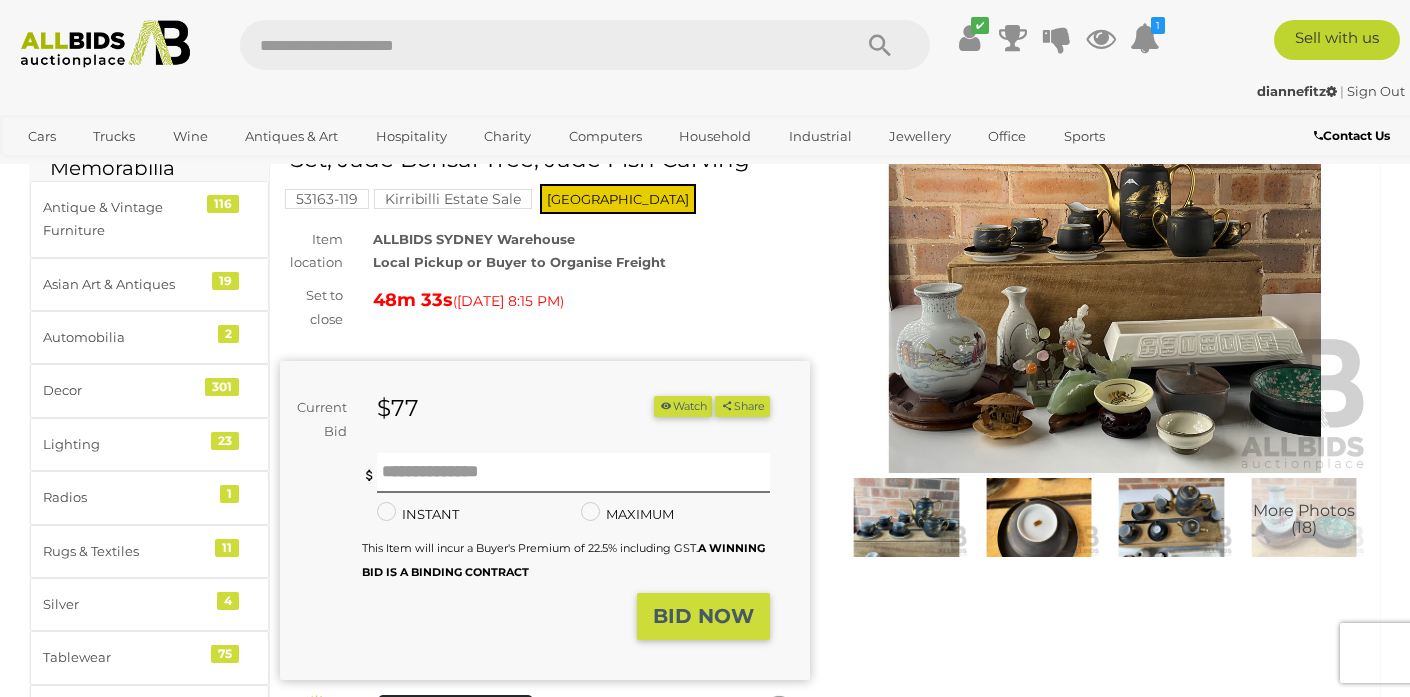 scroll, scrollTop: 119, scrollLeft: 0, axis: vertical 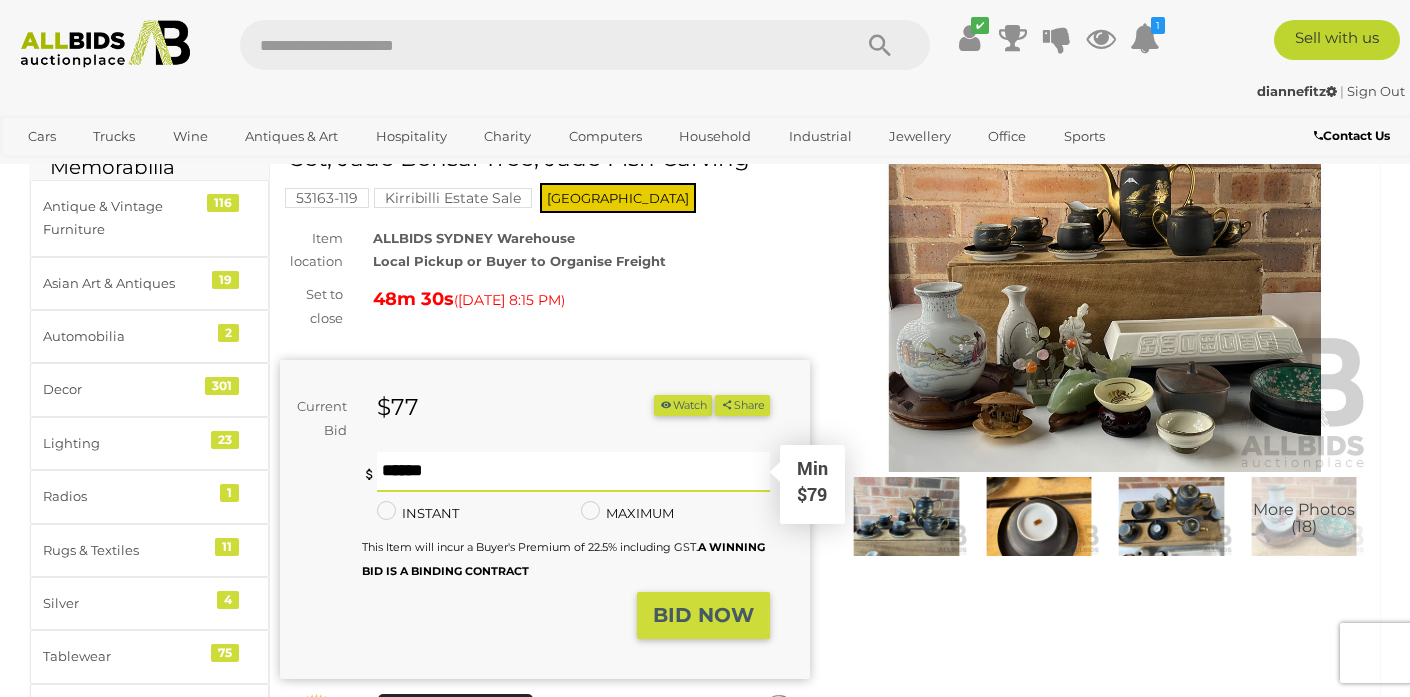 click at bounding box center [573, 472] 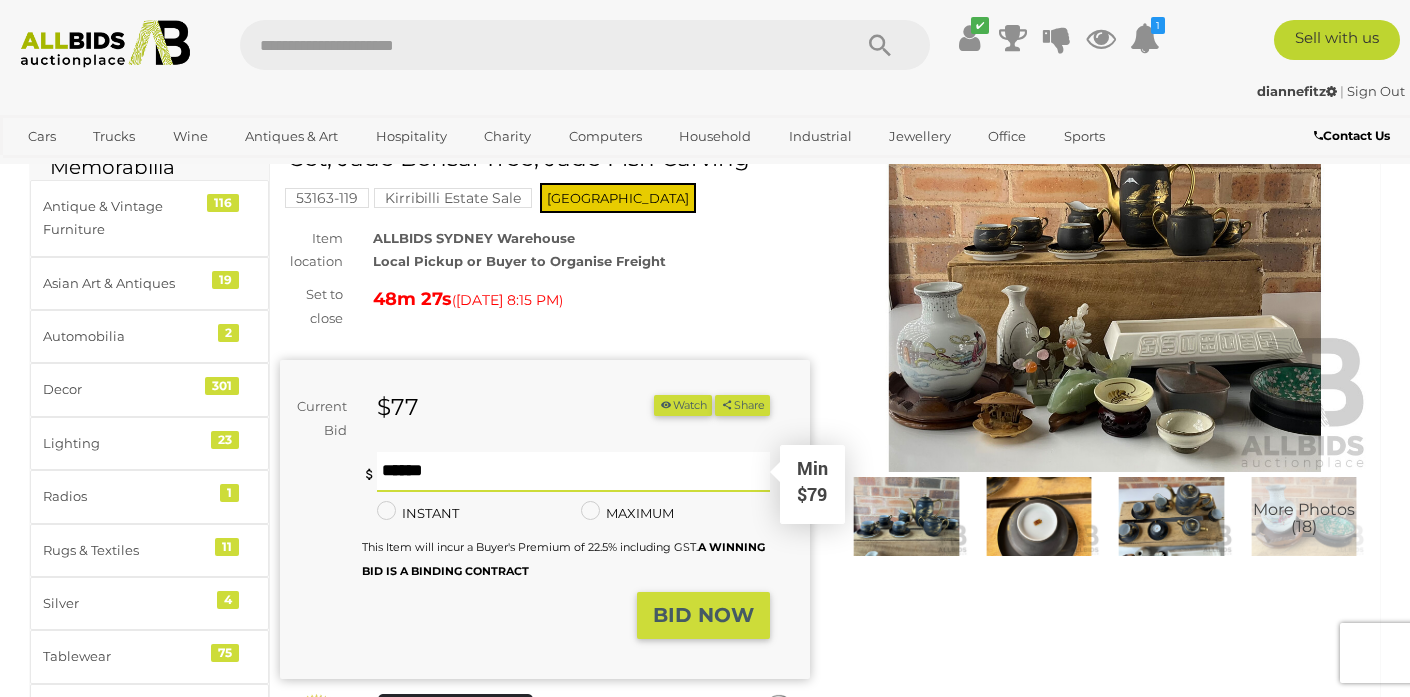 type on "***" 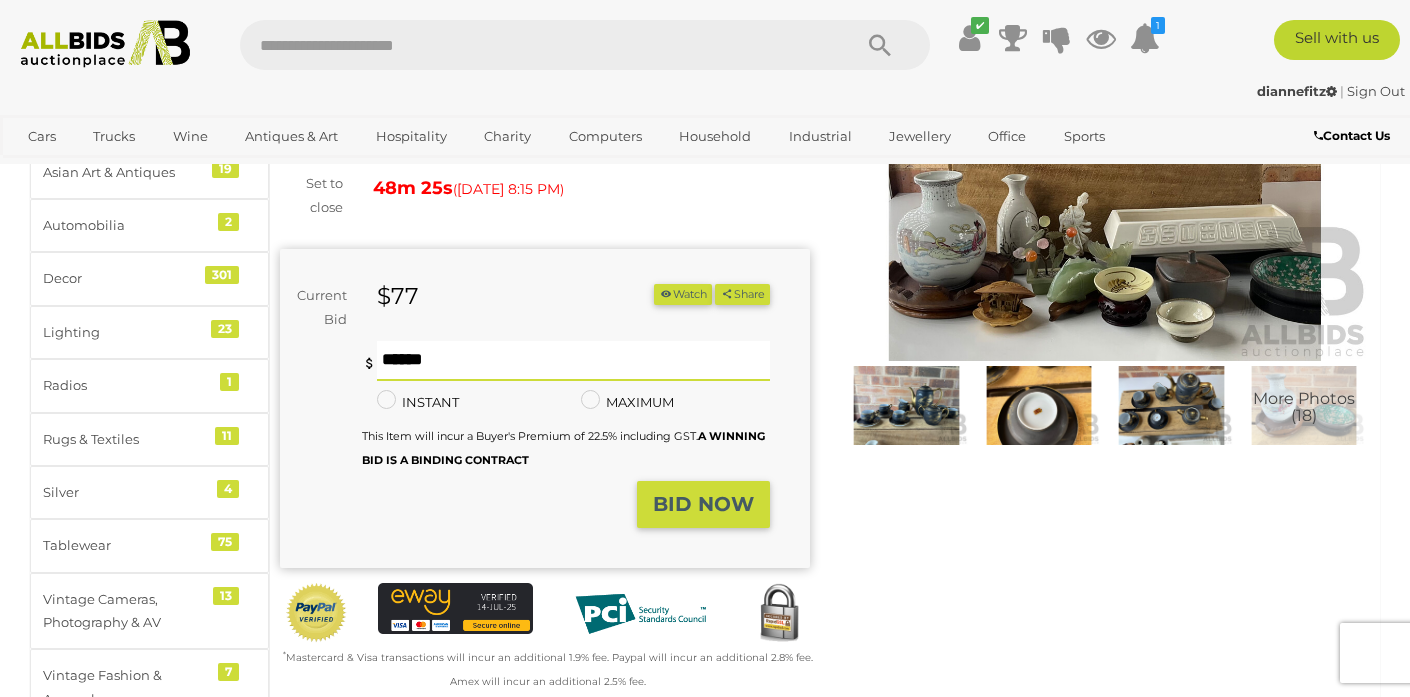 scroll, scrollTop: 0, scrollLeft: 0, axis: both 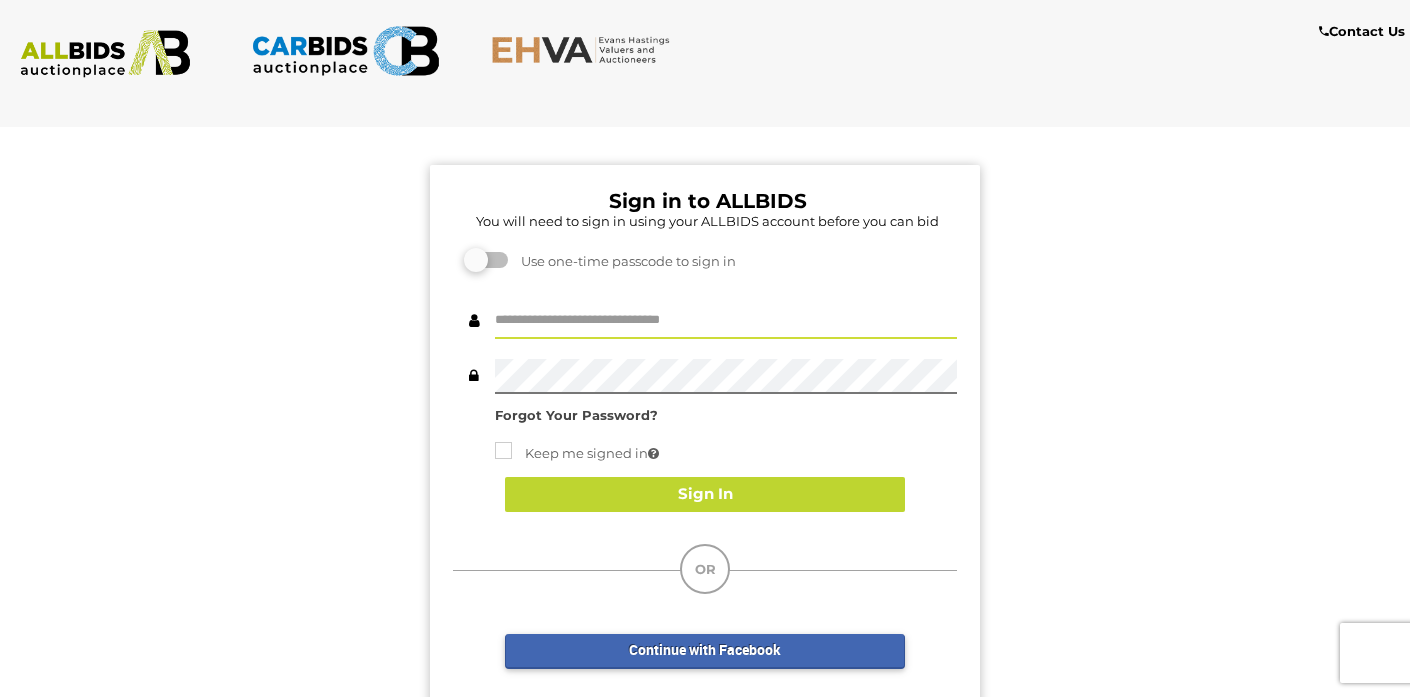 click at bounding box center (726, 321) 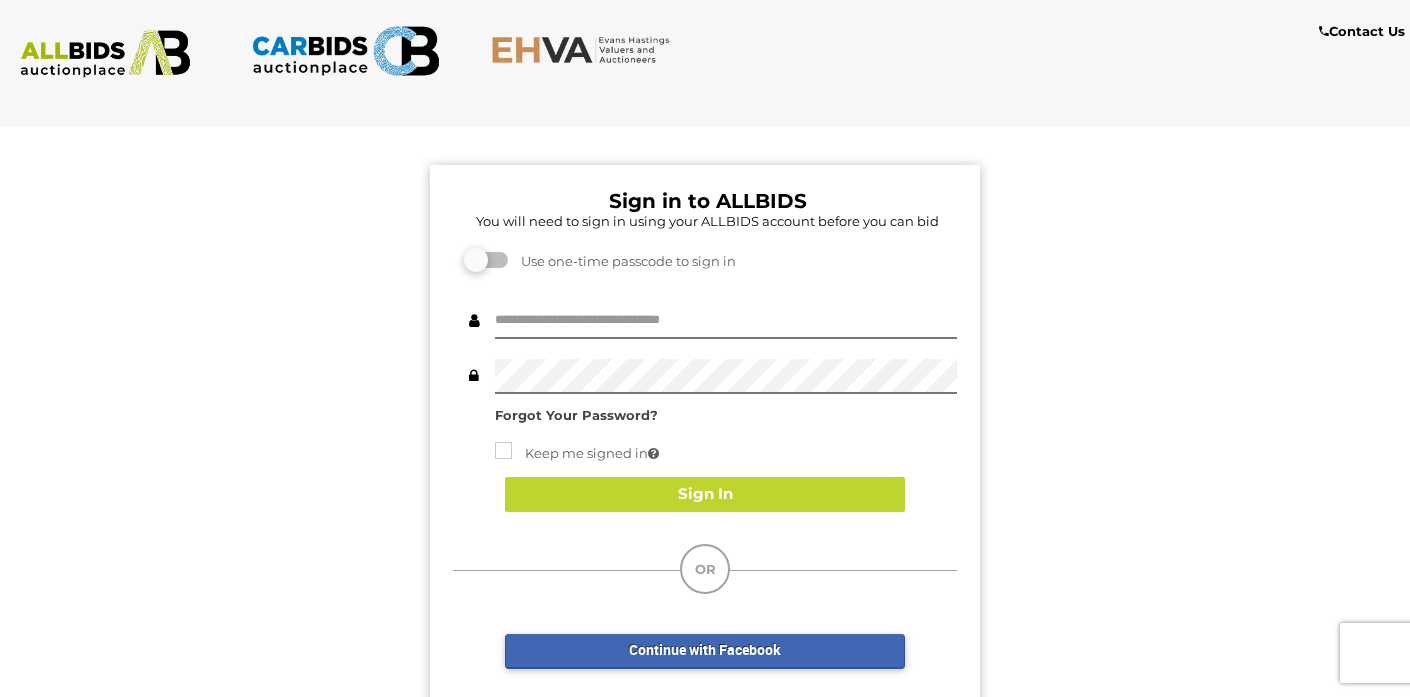 click at bounding box center (105, 54) 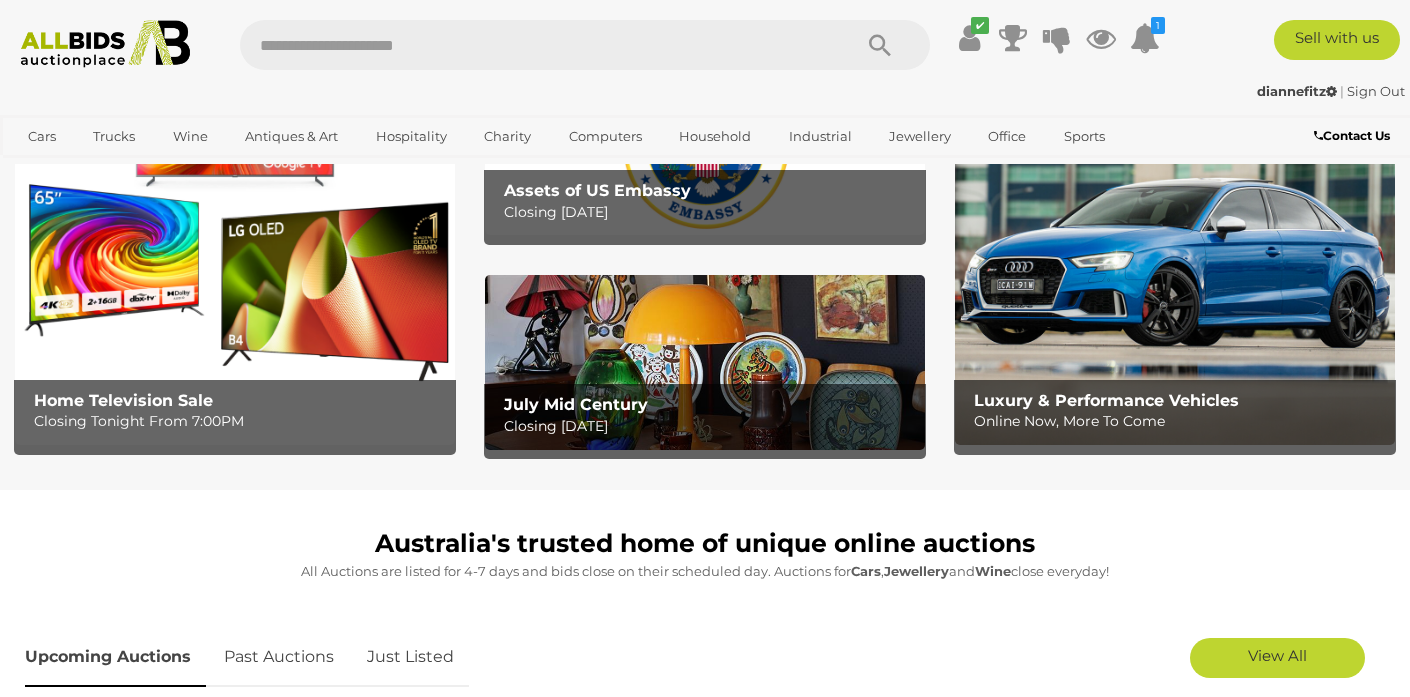 scroll, scrollTop: 0, scrollLeft: 0, axis: both 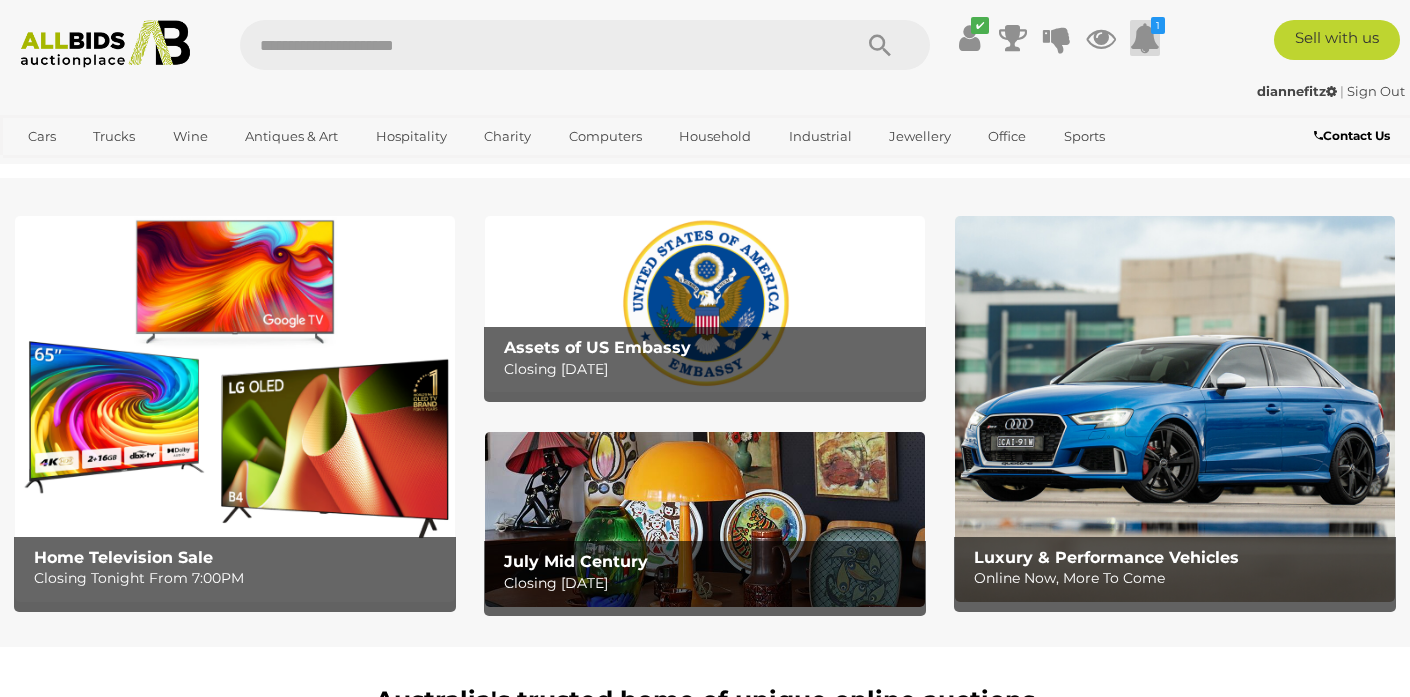 click at bounding box center (1145, 38) 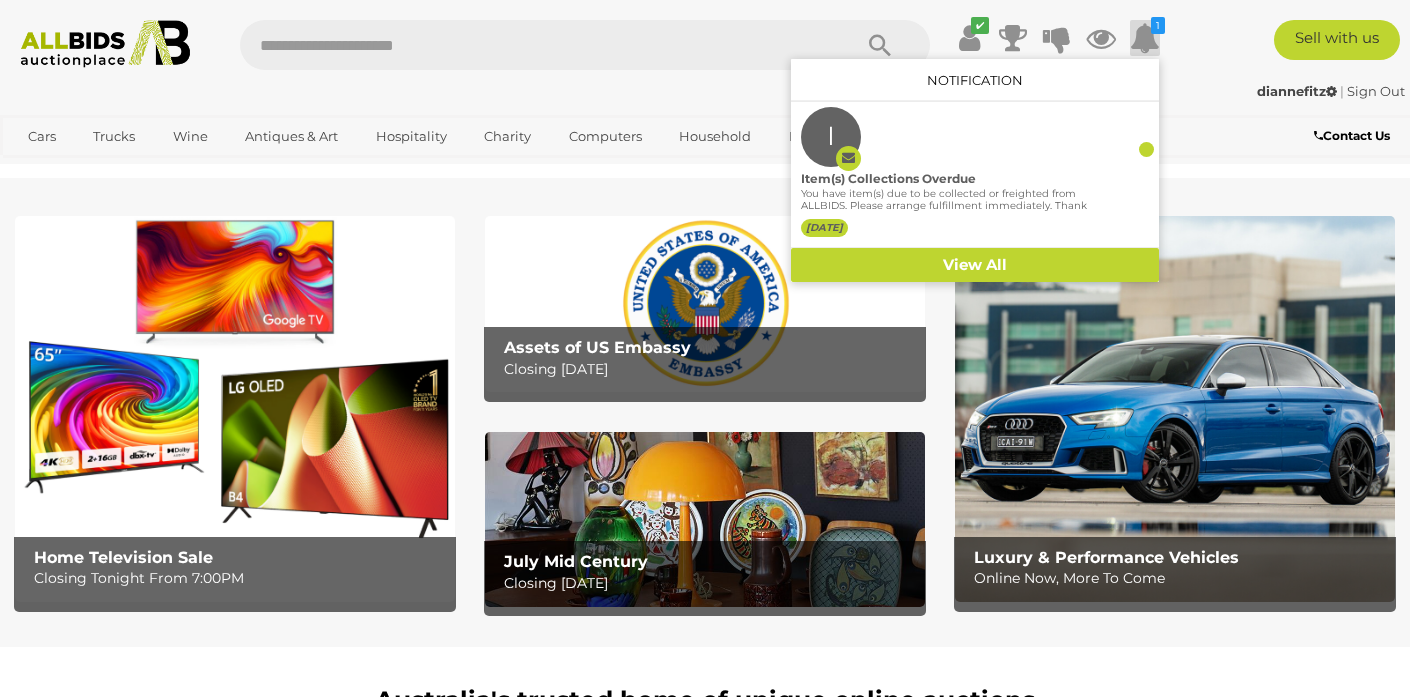 click at bounding box center (1145, 38) 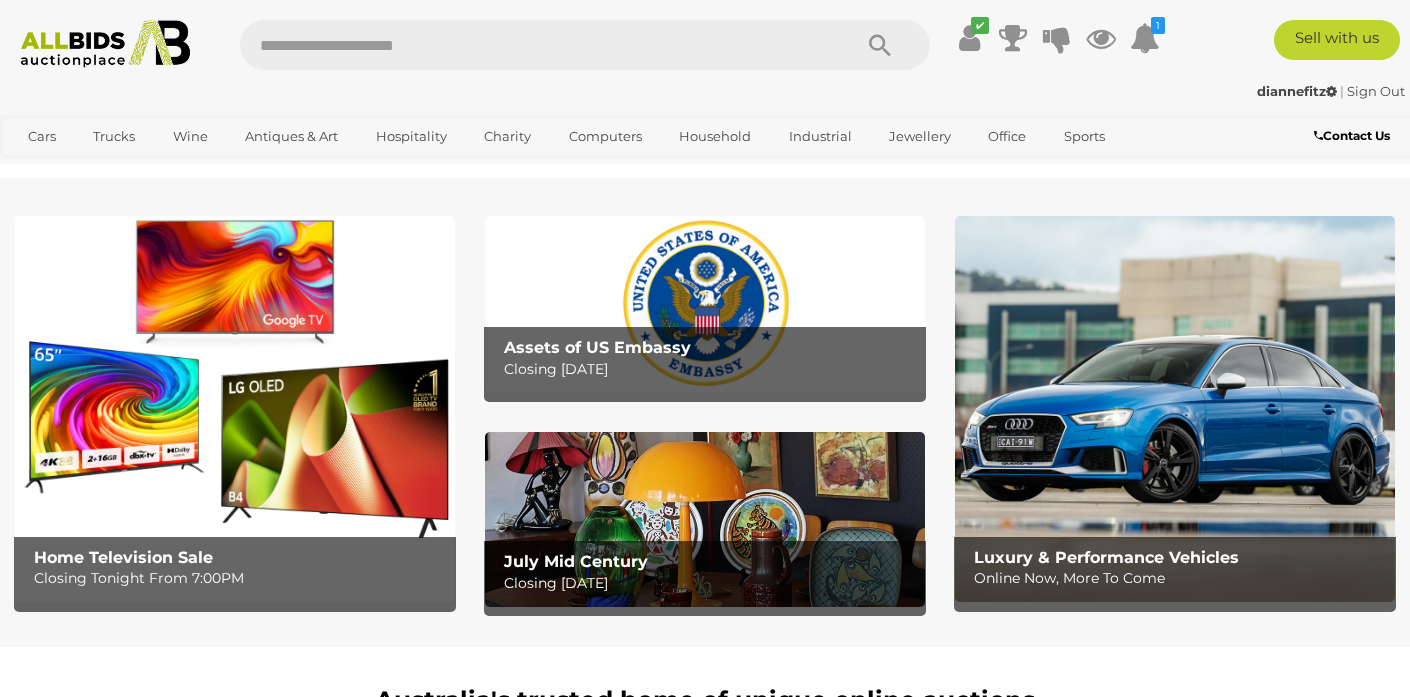 click at bounding box center [535, 45] 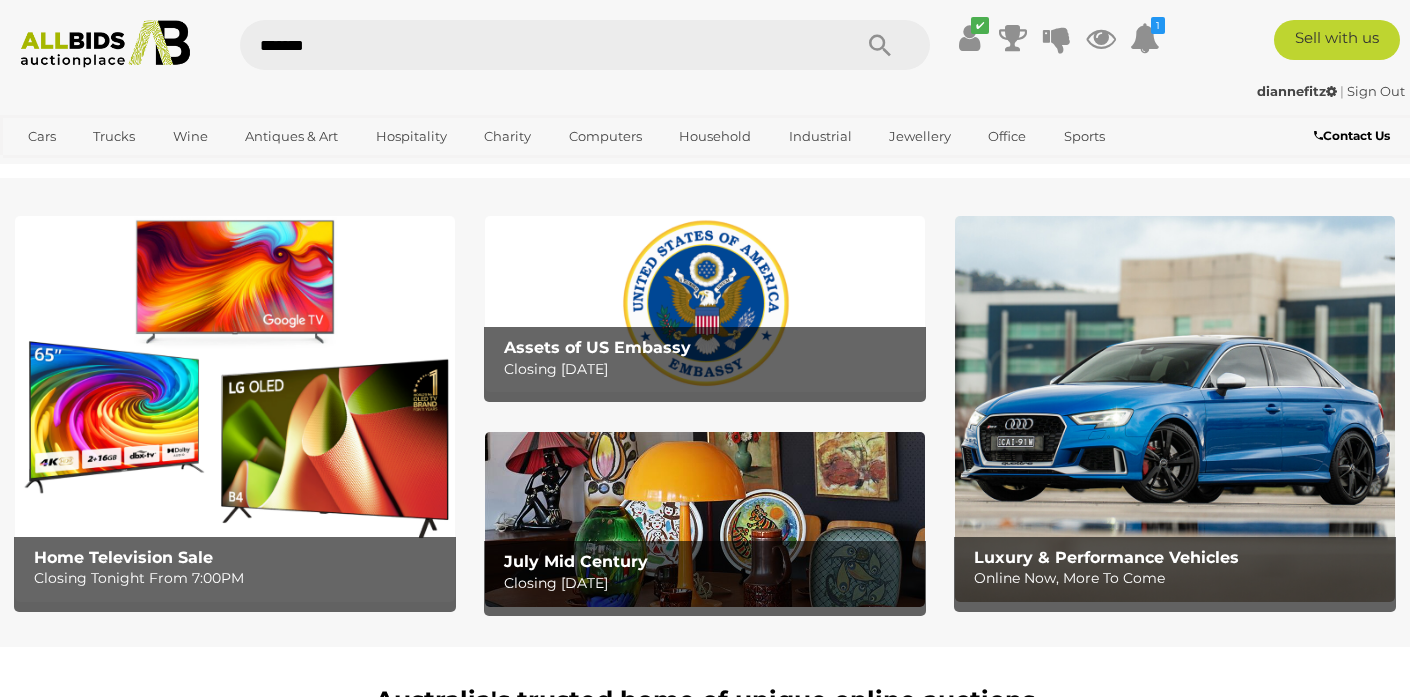 type on "********" 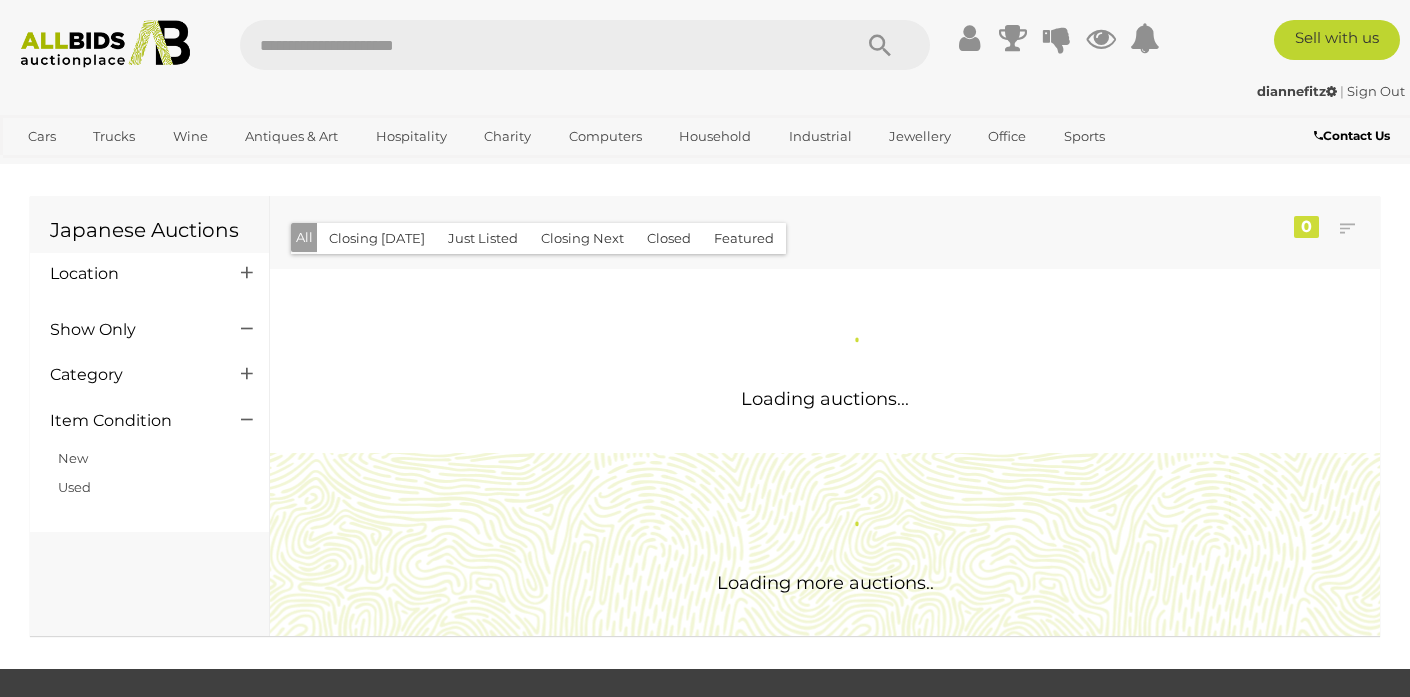 scroll, scrollTop: 0, scrollLeft: 0, axis: both 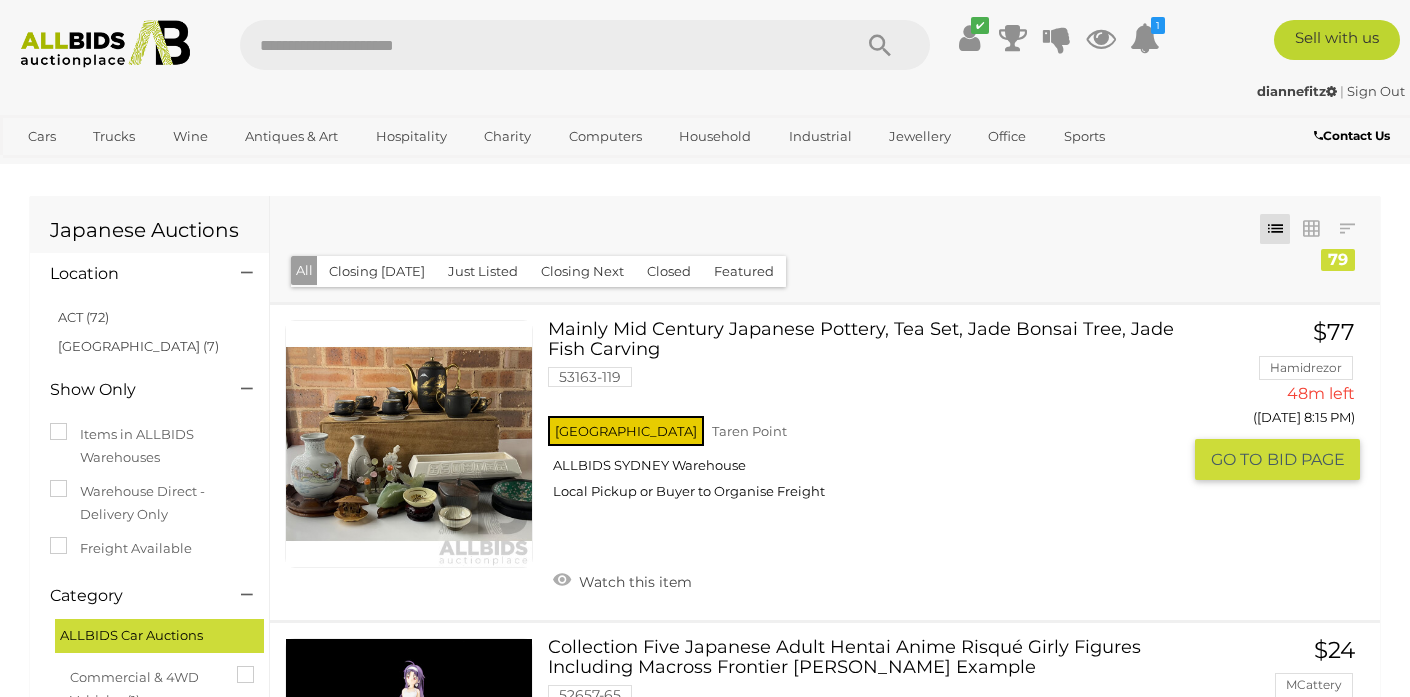 click at bounding box center (409, 444) 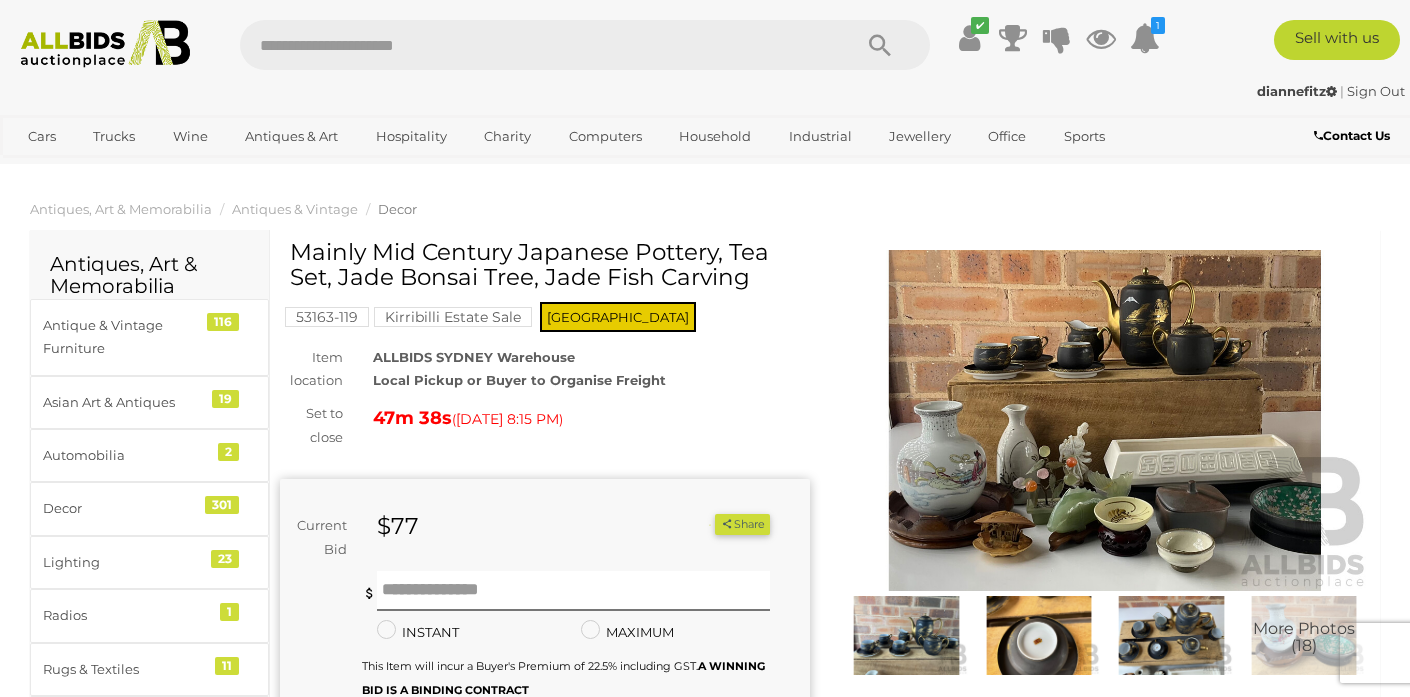 scroll, scrollTop: 0, scrollLeft: 0, axis: both 